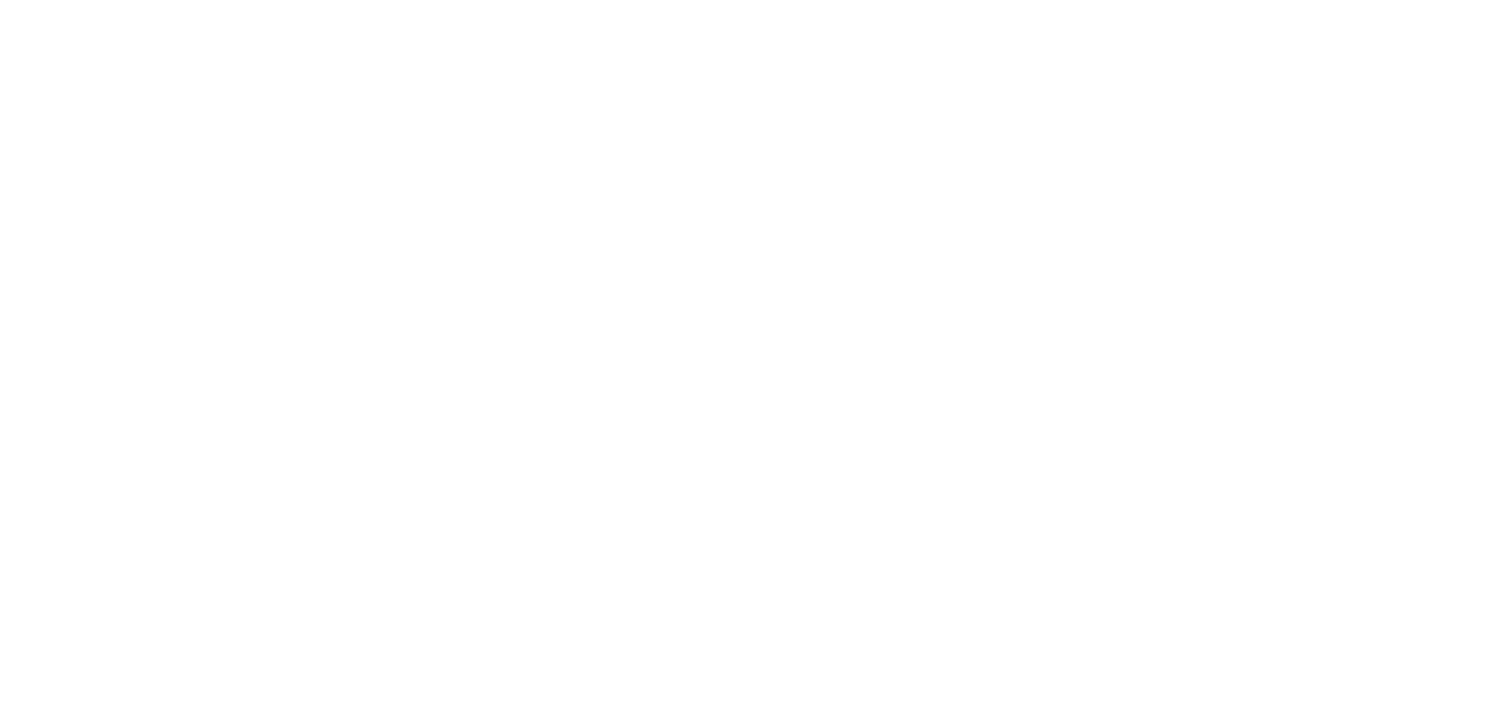 scroll, scrollTop: 0, scrollLeft: 0, axis: both 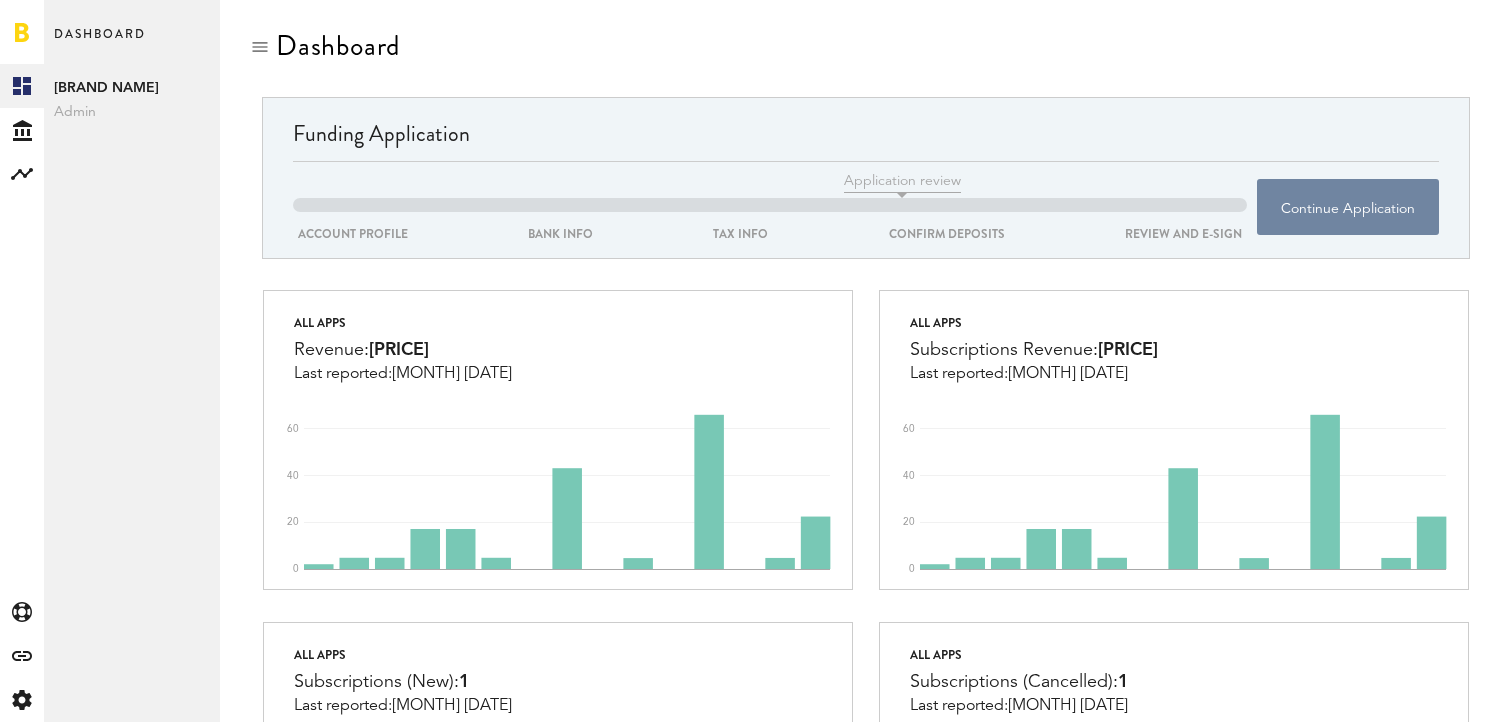 click on "Continue Application" at bounding box center (1348, 207) 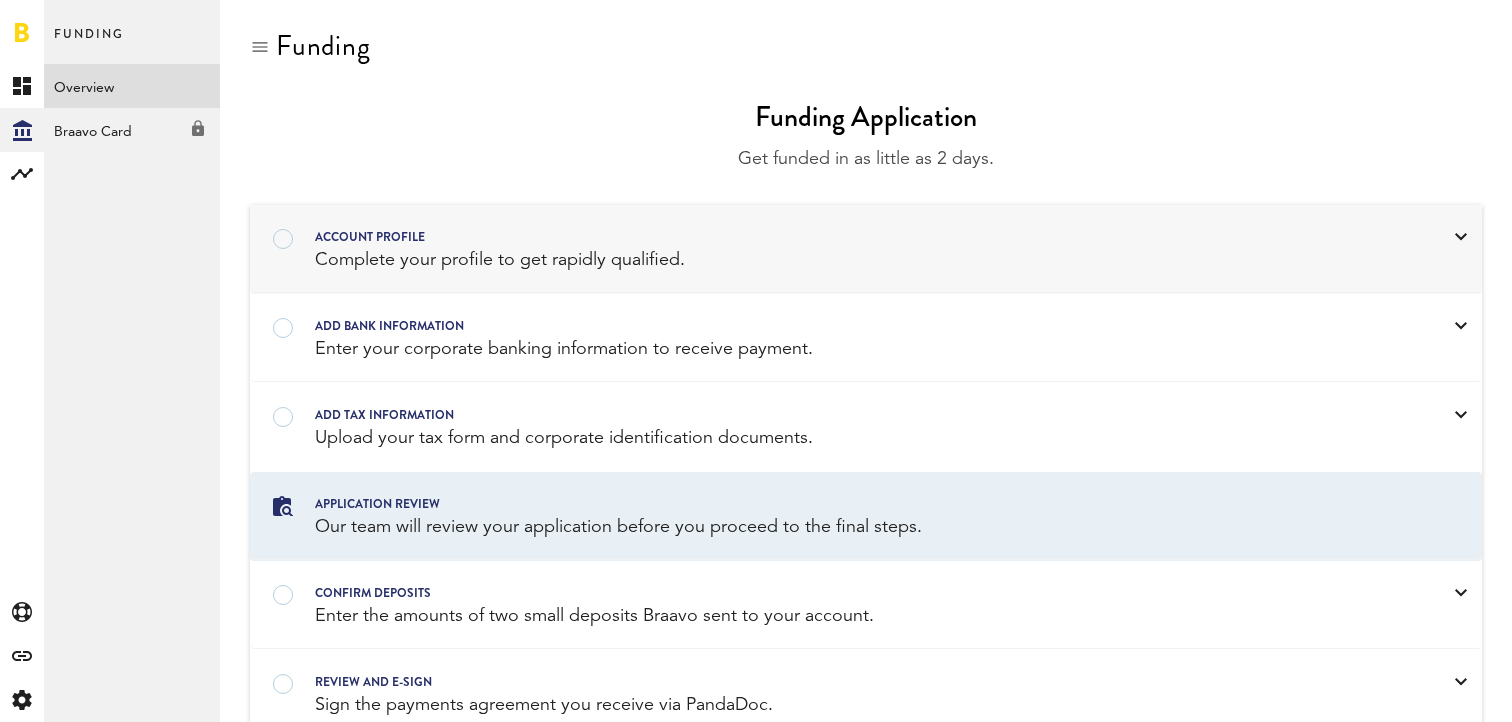 click on "Account profile" at bounding box center (840, 237) 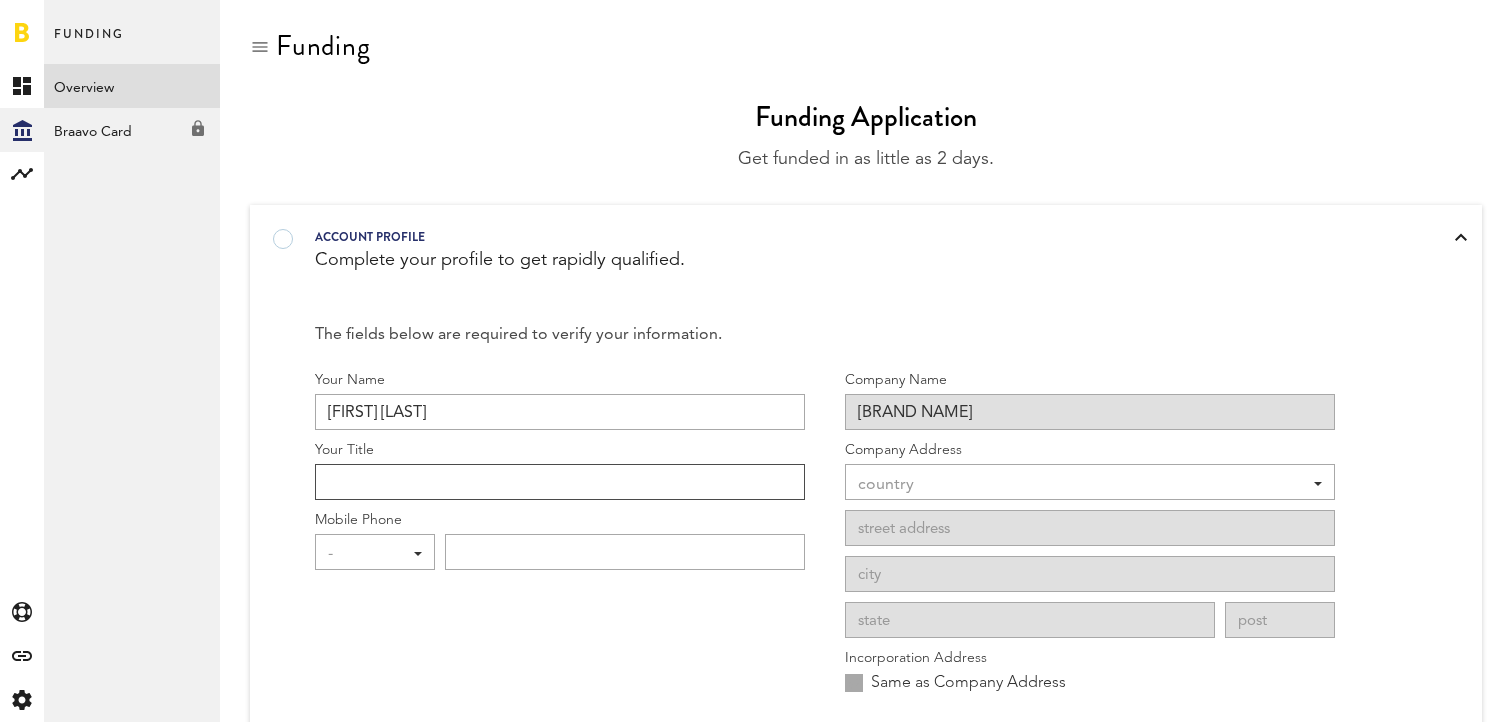 click on "Your Title" at bounding box center [560, 482] 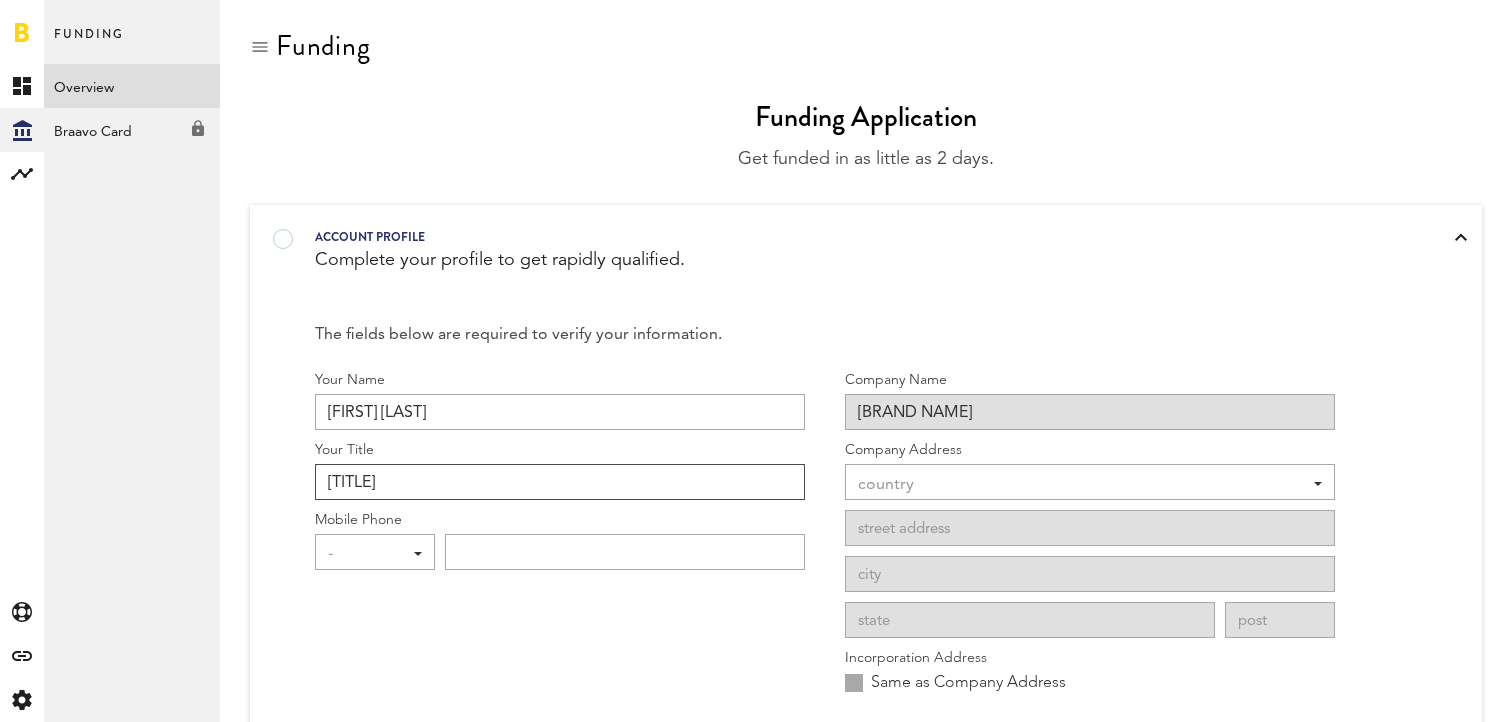 type on "[TITLE]" 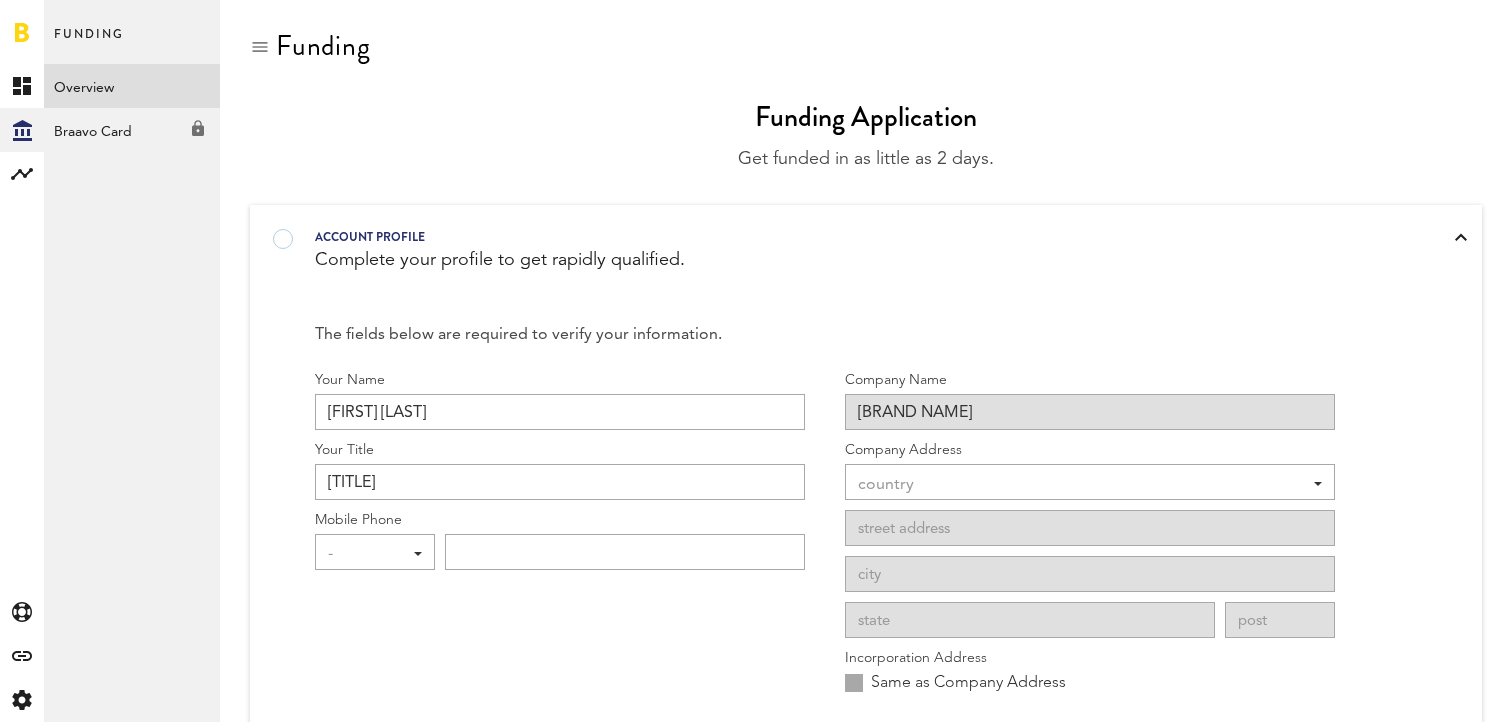 click on "-" at bounding box center (365, 554) 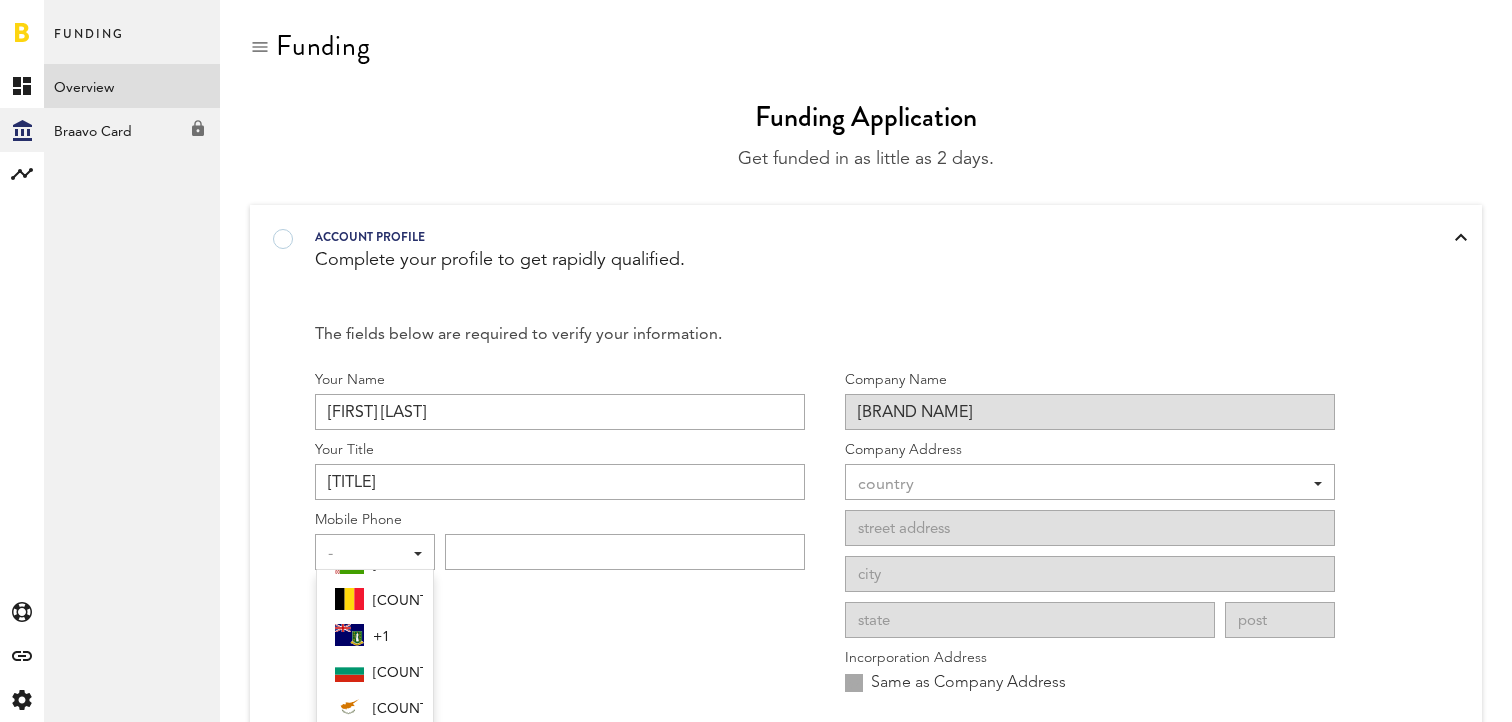 scroll, scrollTop: 193, scrollLeft: 0, axis: vertical 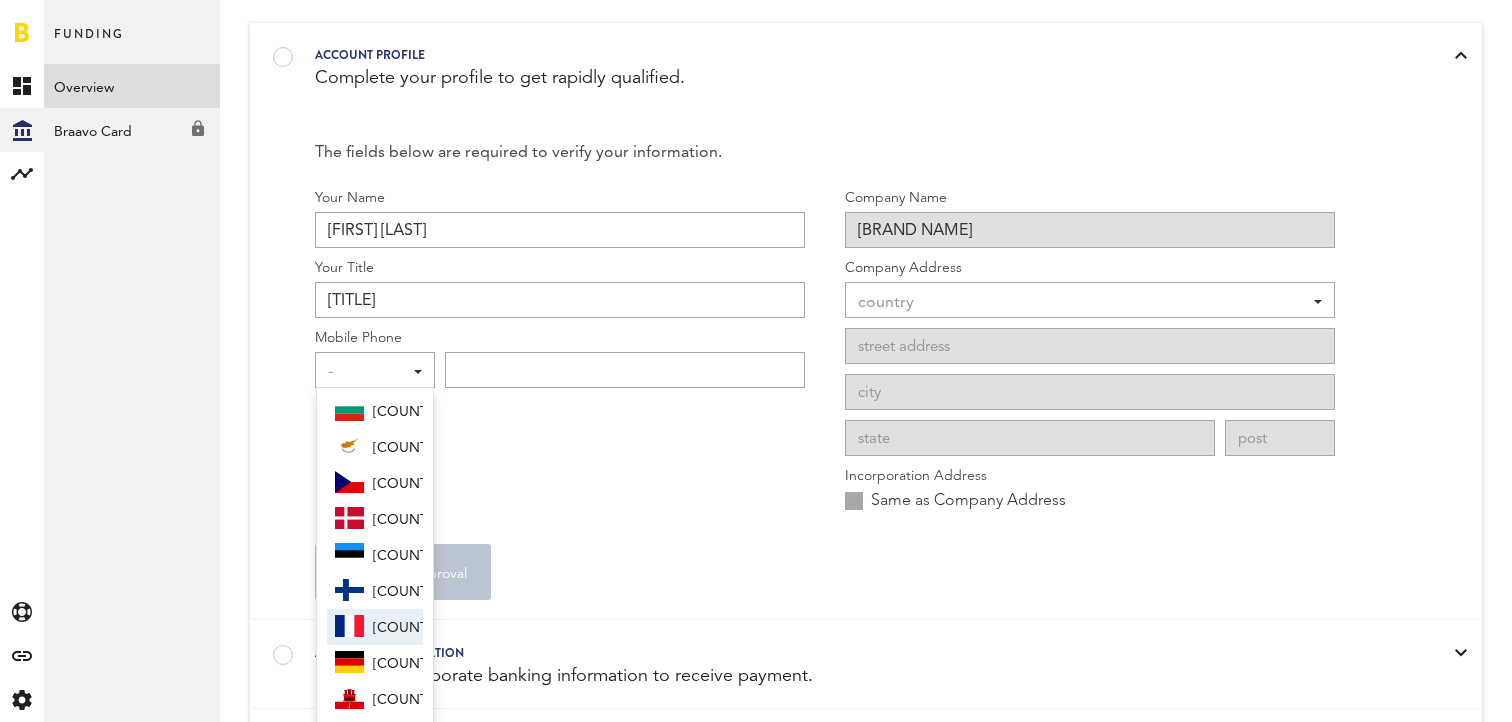 click at bounding box center [349, 627] 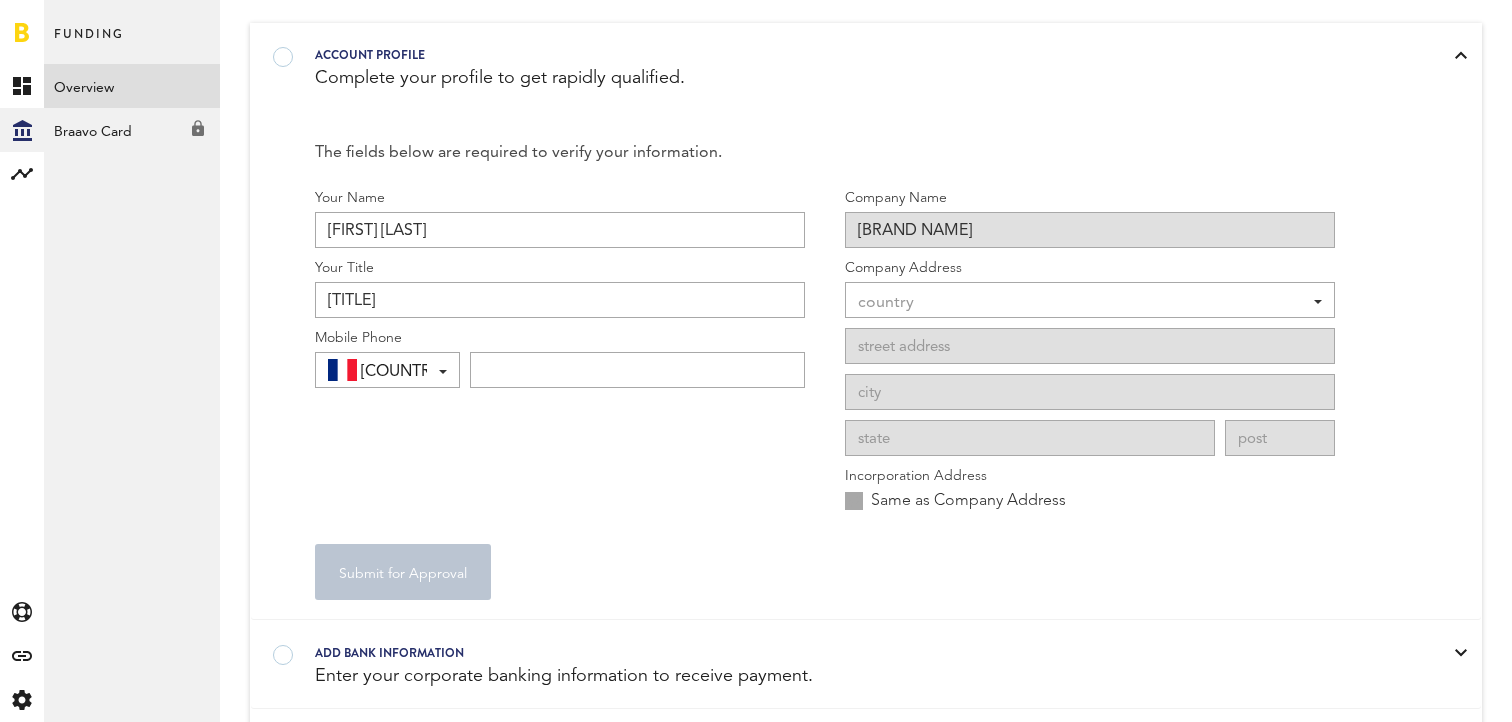 click on "Mobile Phone" at bounding box center [560, 338] 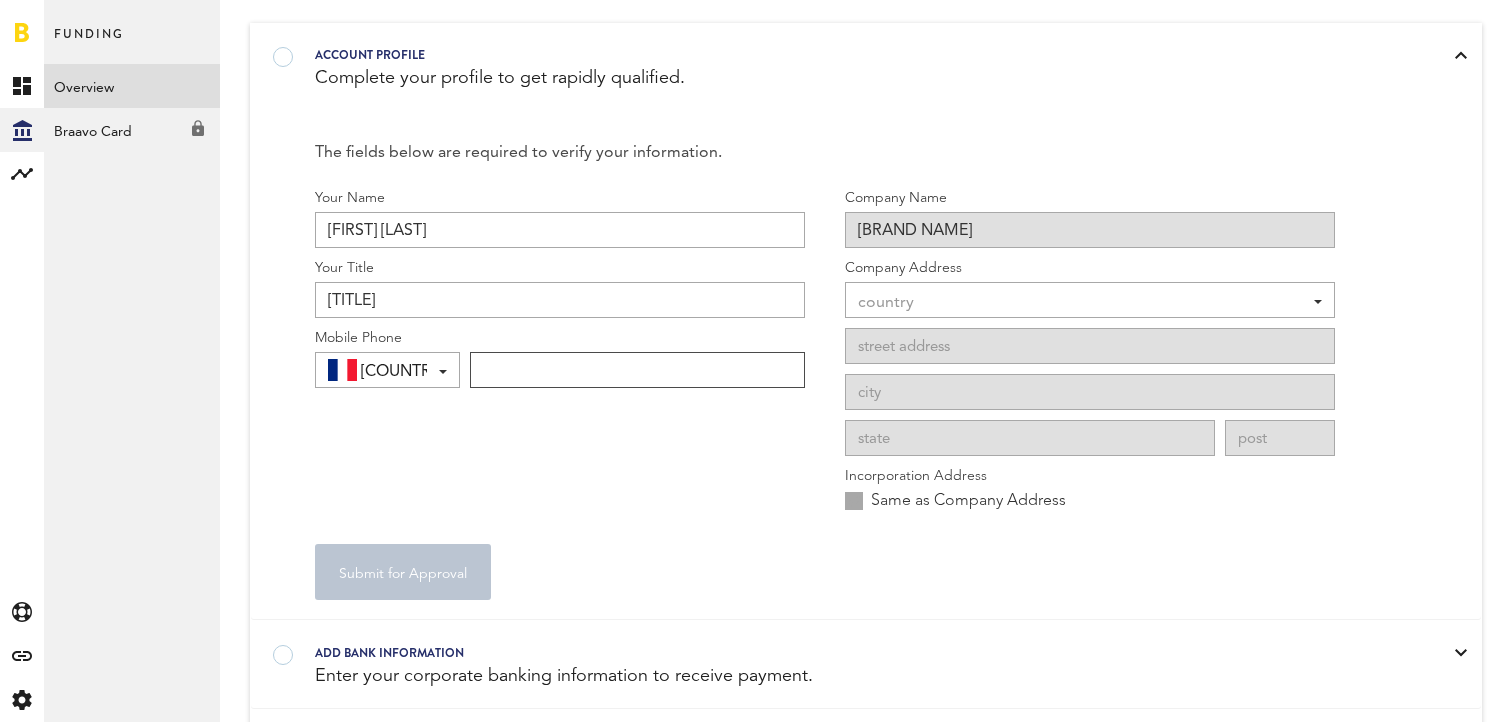 click at bounding box center (637, 370) 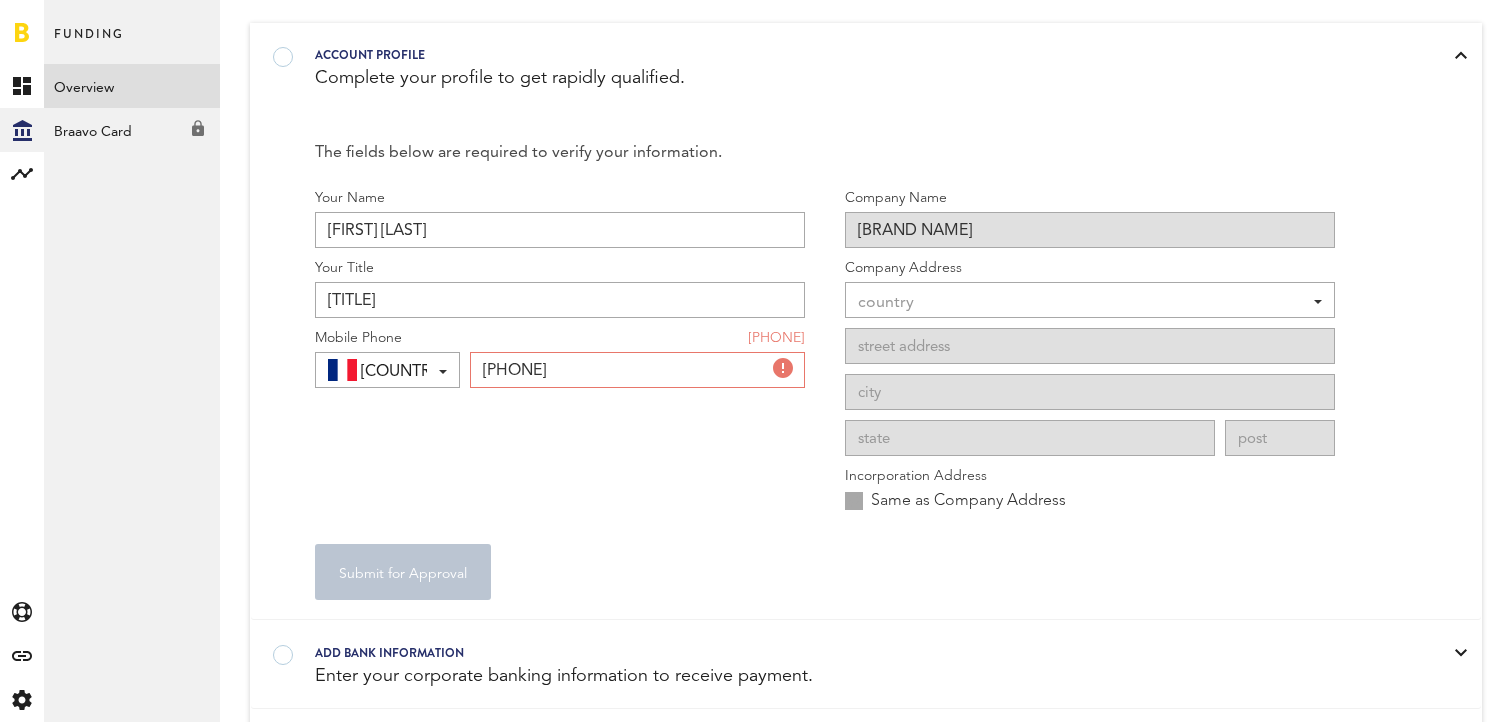type on "0" 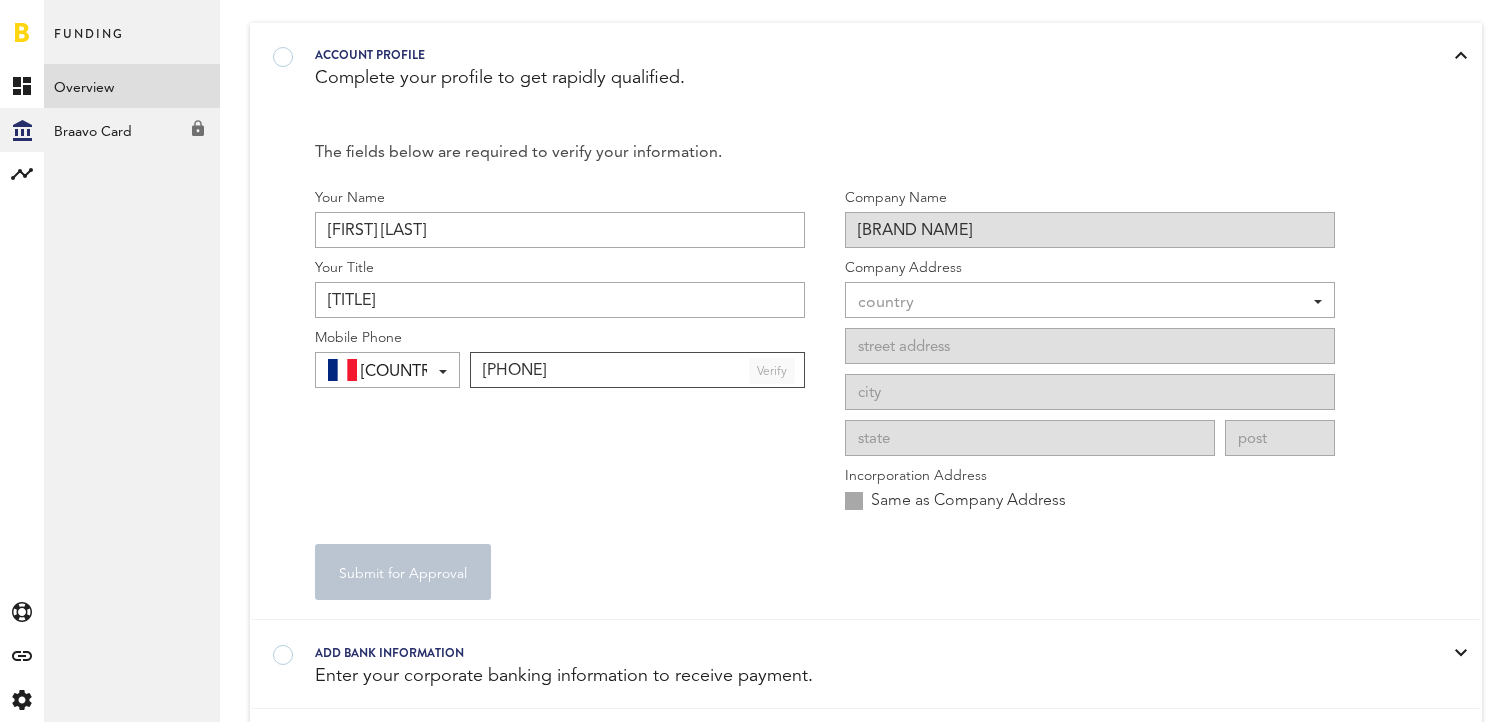 type on "[PHONE]" 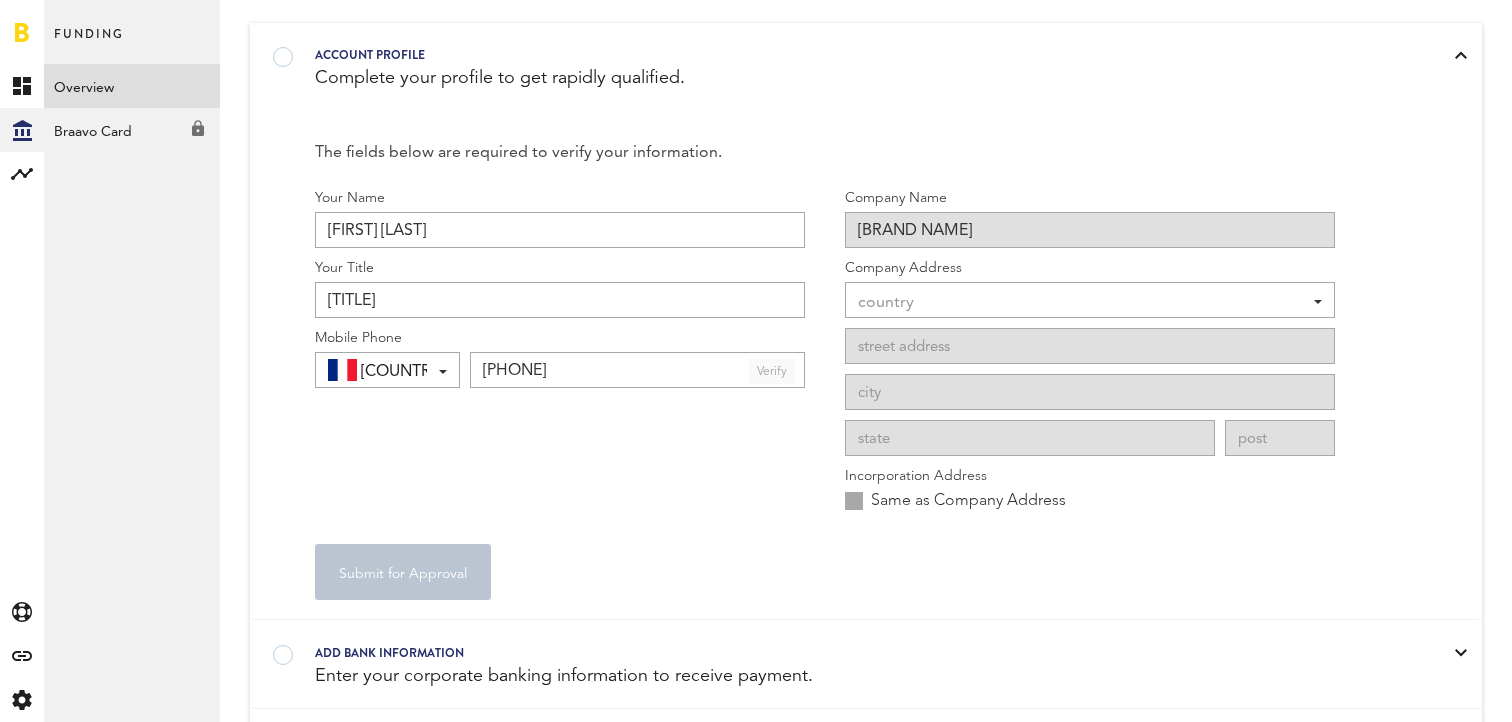 click on "country" at bounding box center (1080, 303) 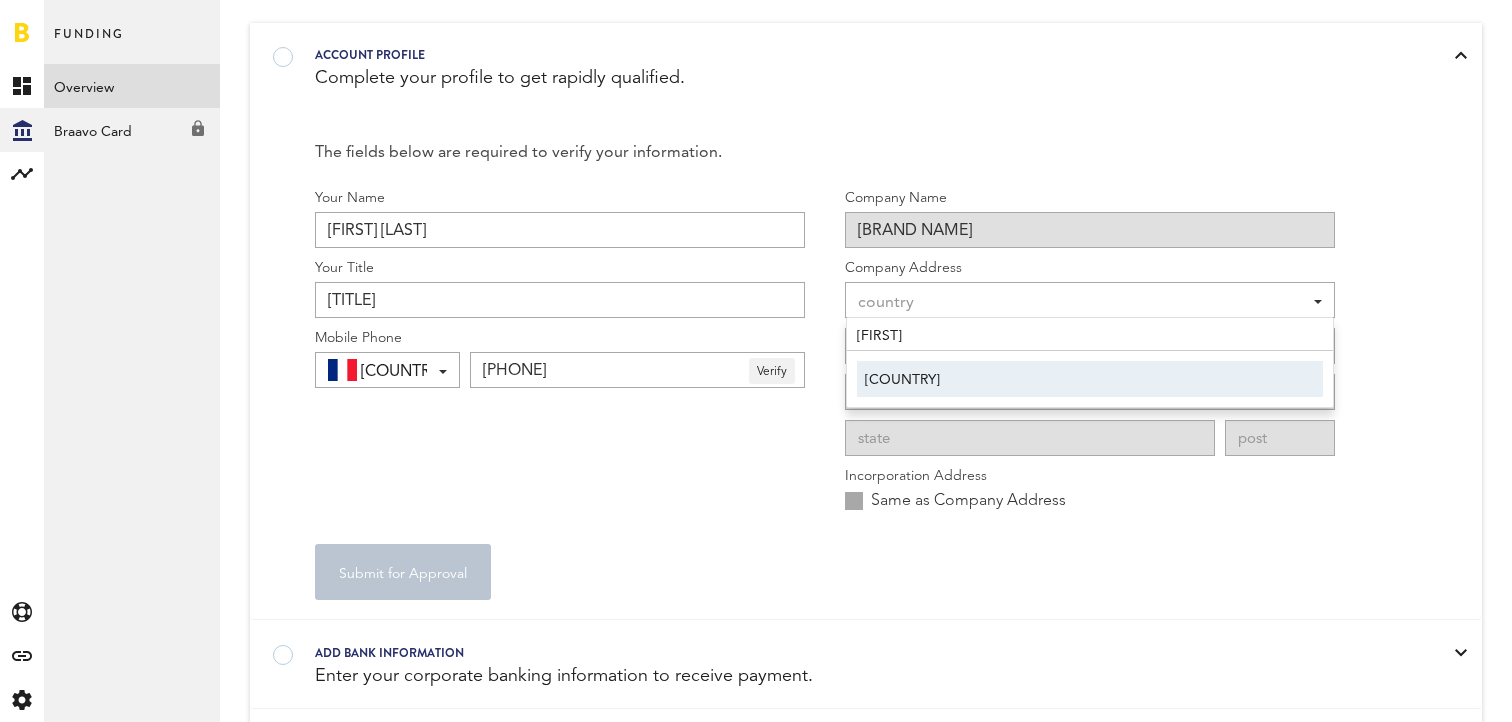 type on "[FIRST]" 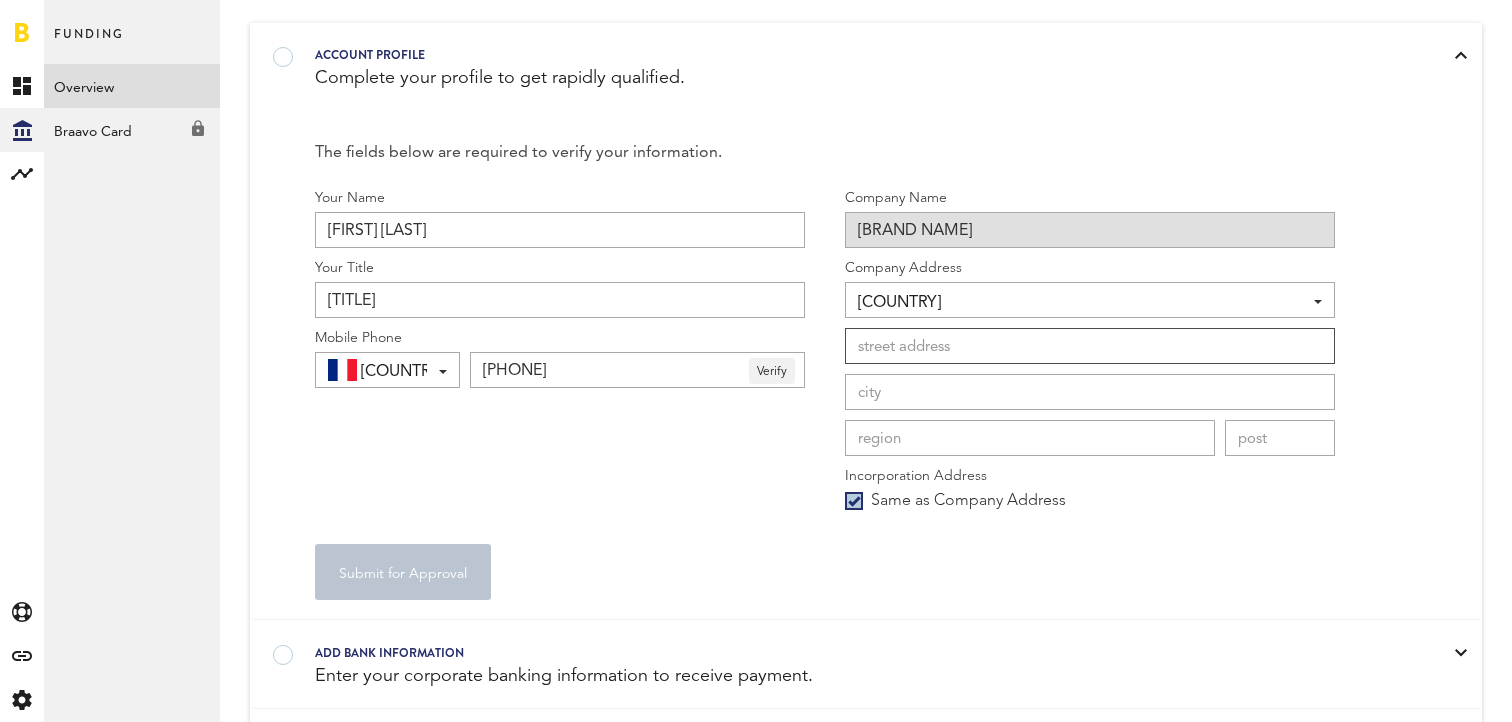 click at bounding box center [1090, 346] 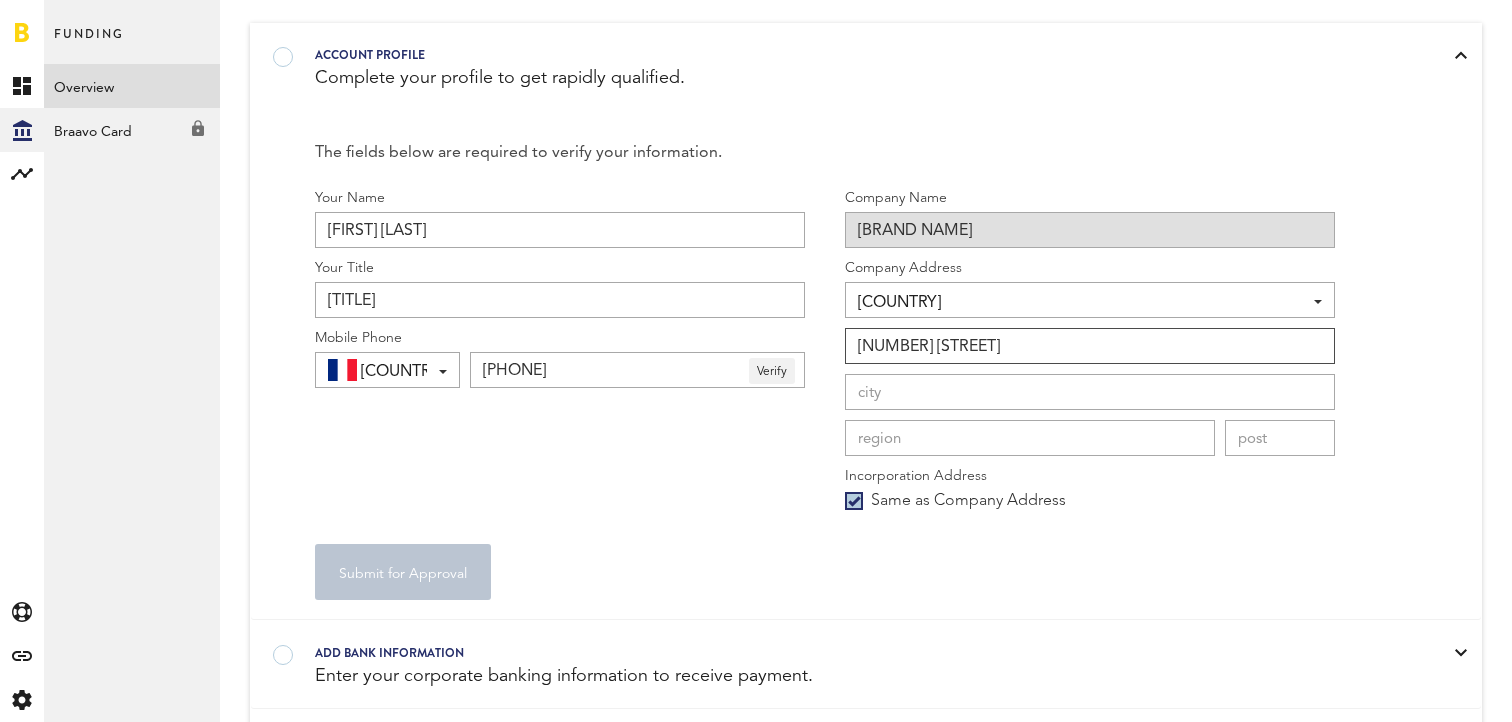 type on "[NUMBER] [STREET]" 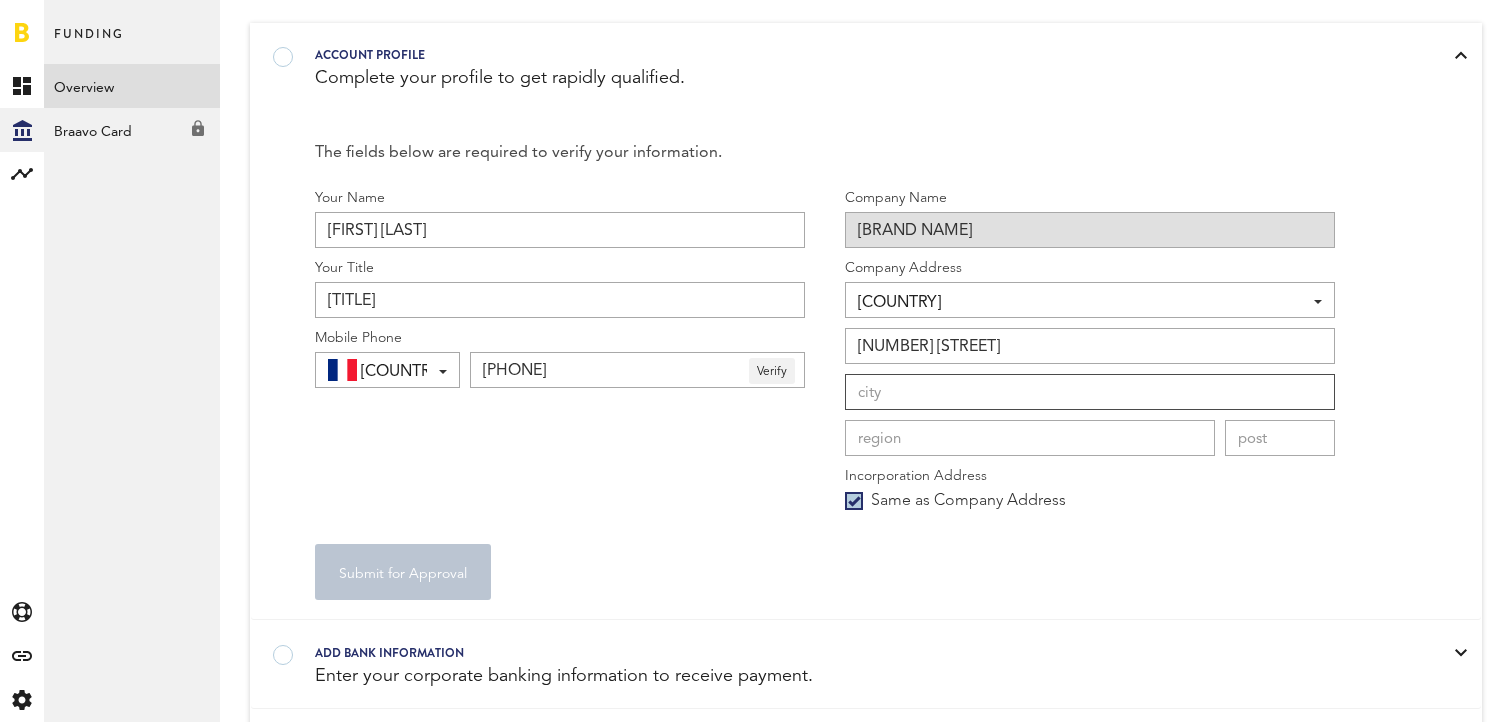 click at bounding box center [1090, 392] 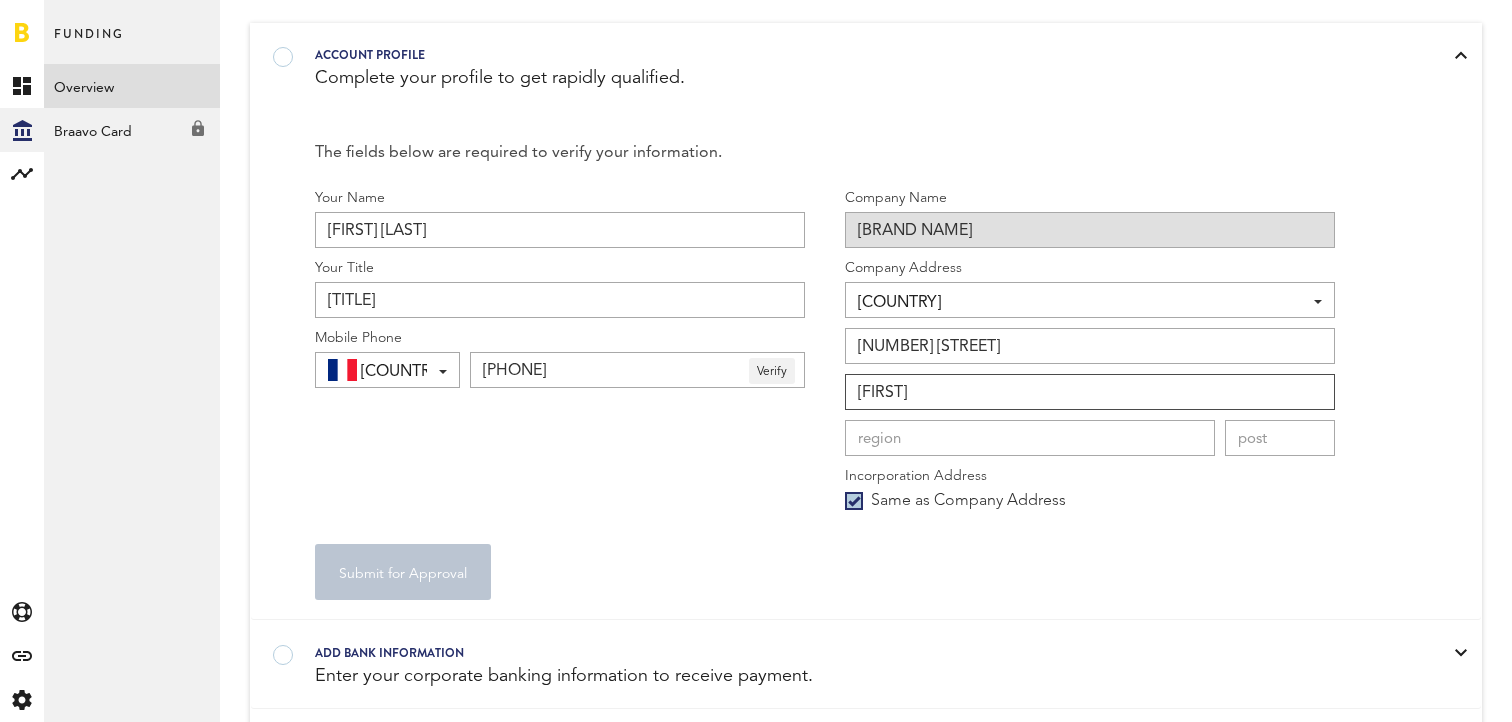type on "[FIRST]" 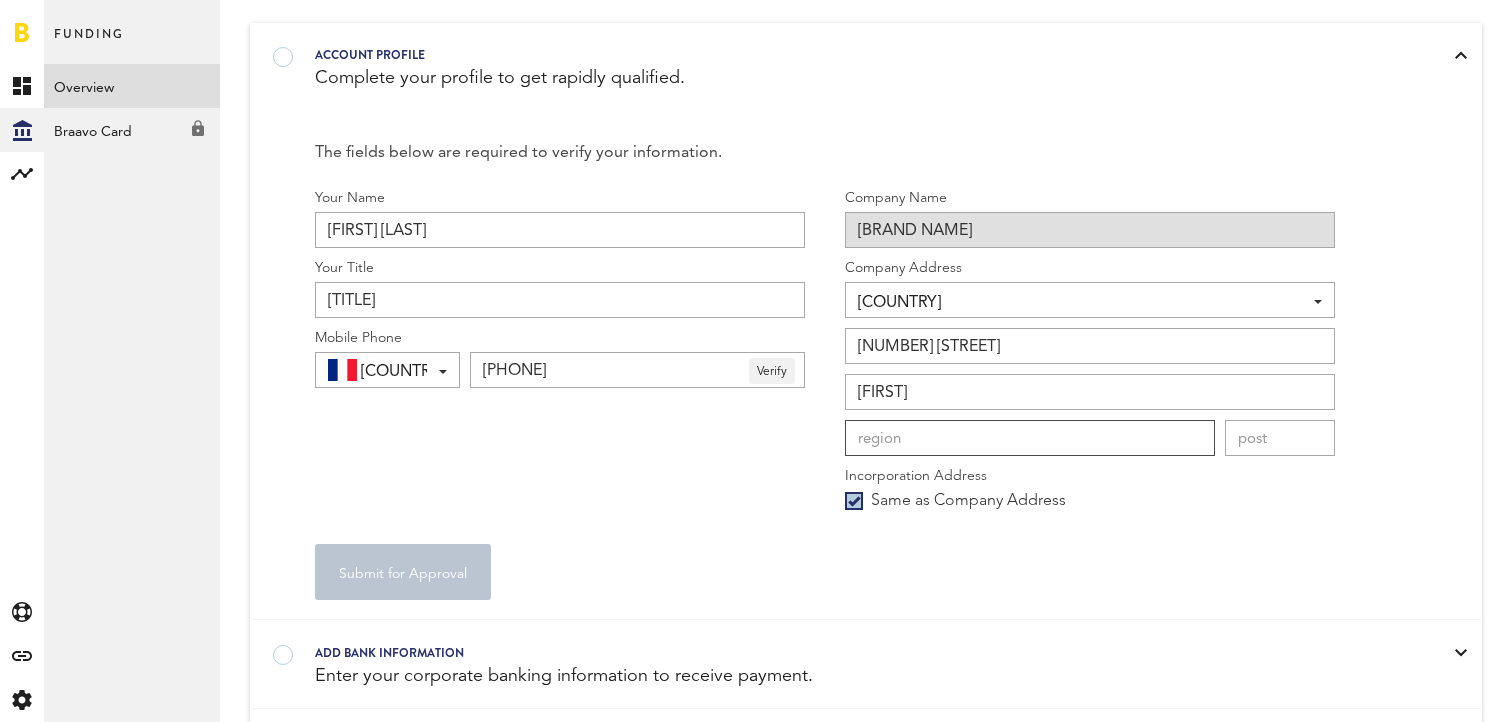 click at bounding box center (1030, 438) 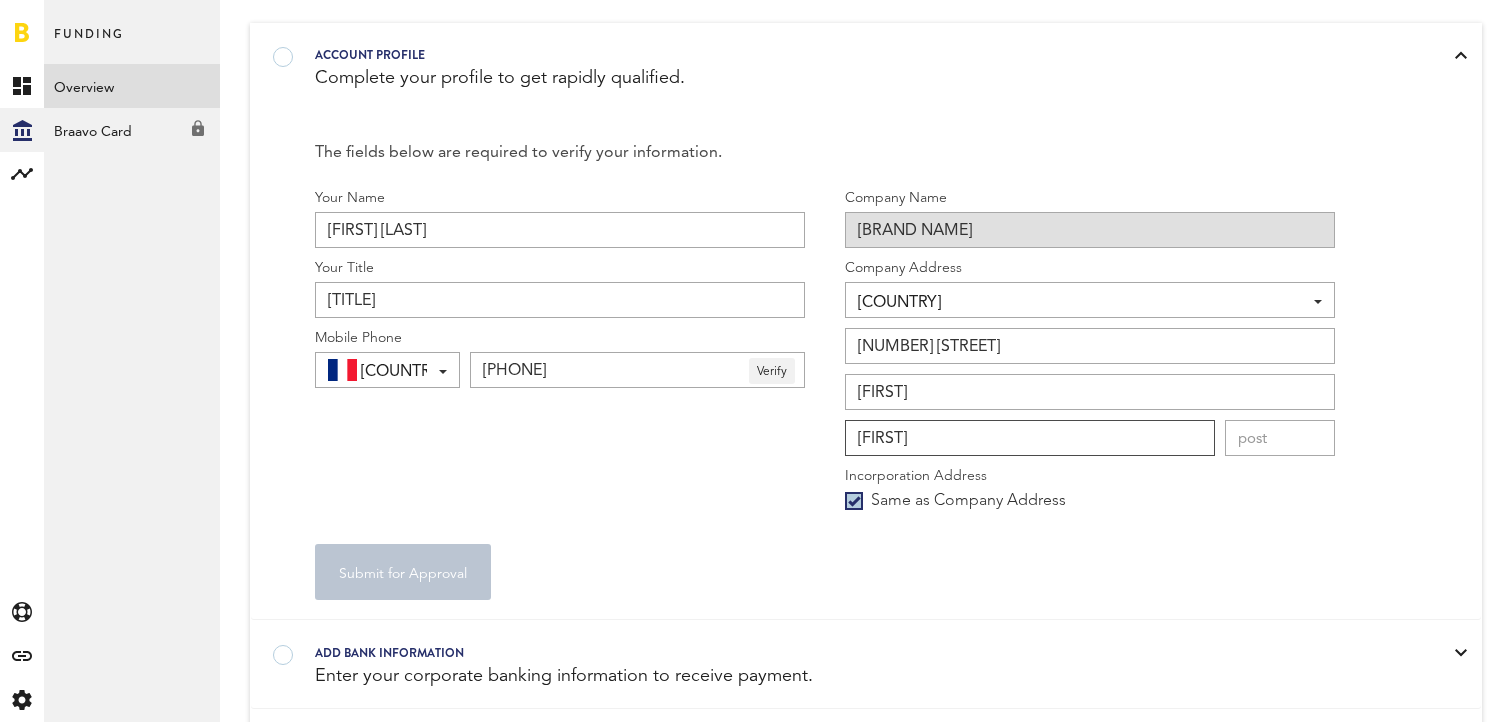 type on "[FIRST]" 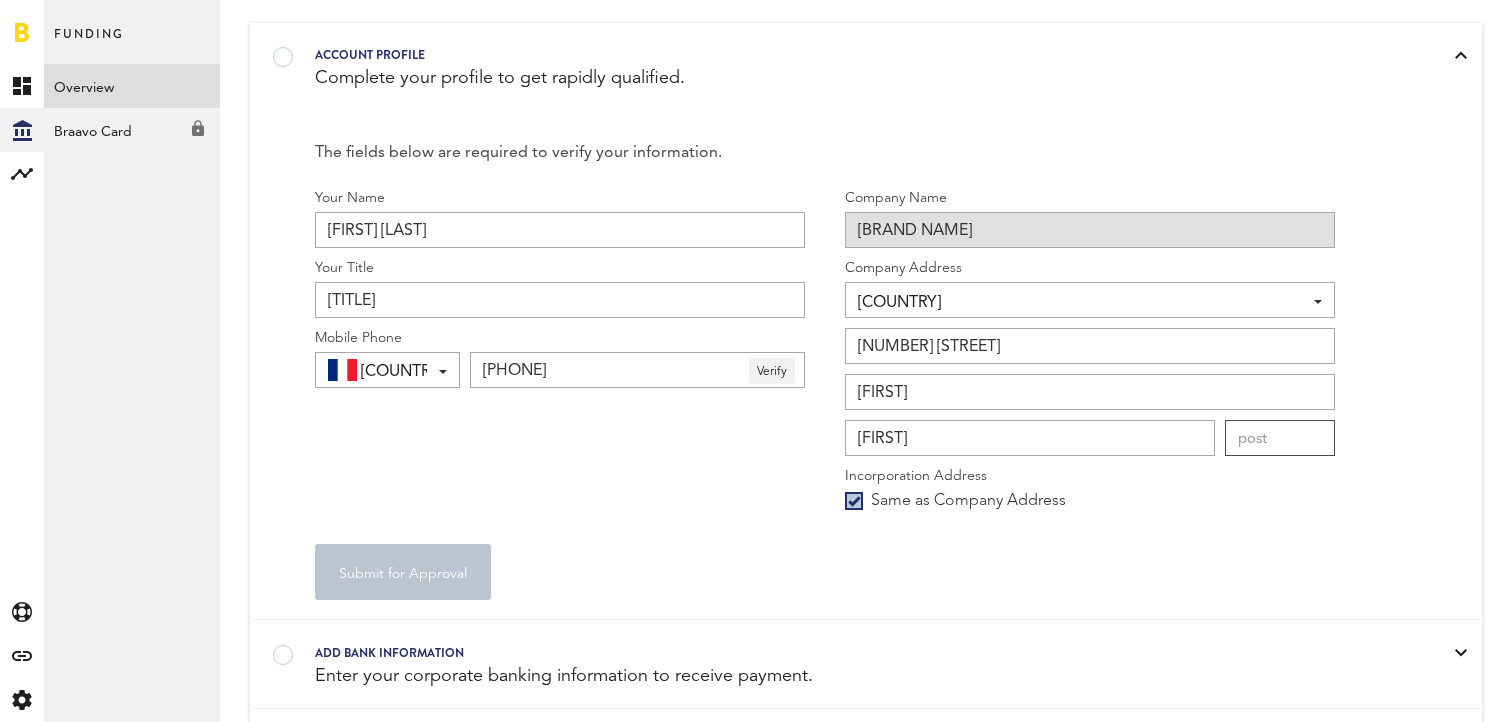 click at bounding box center [1280, 438] 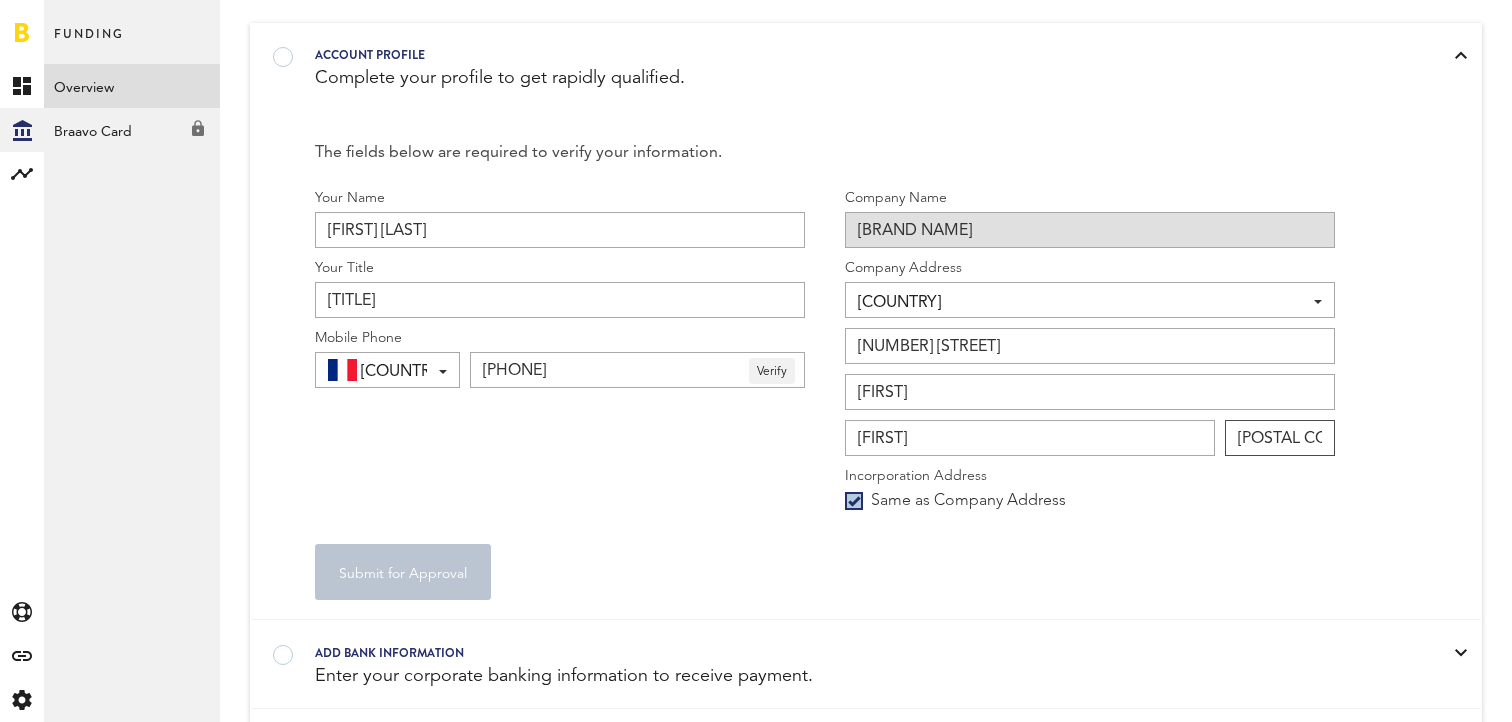 type on "[POSTAL CODE]" 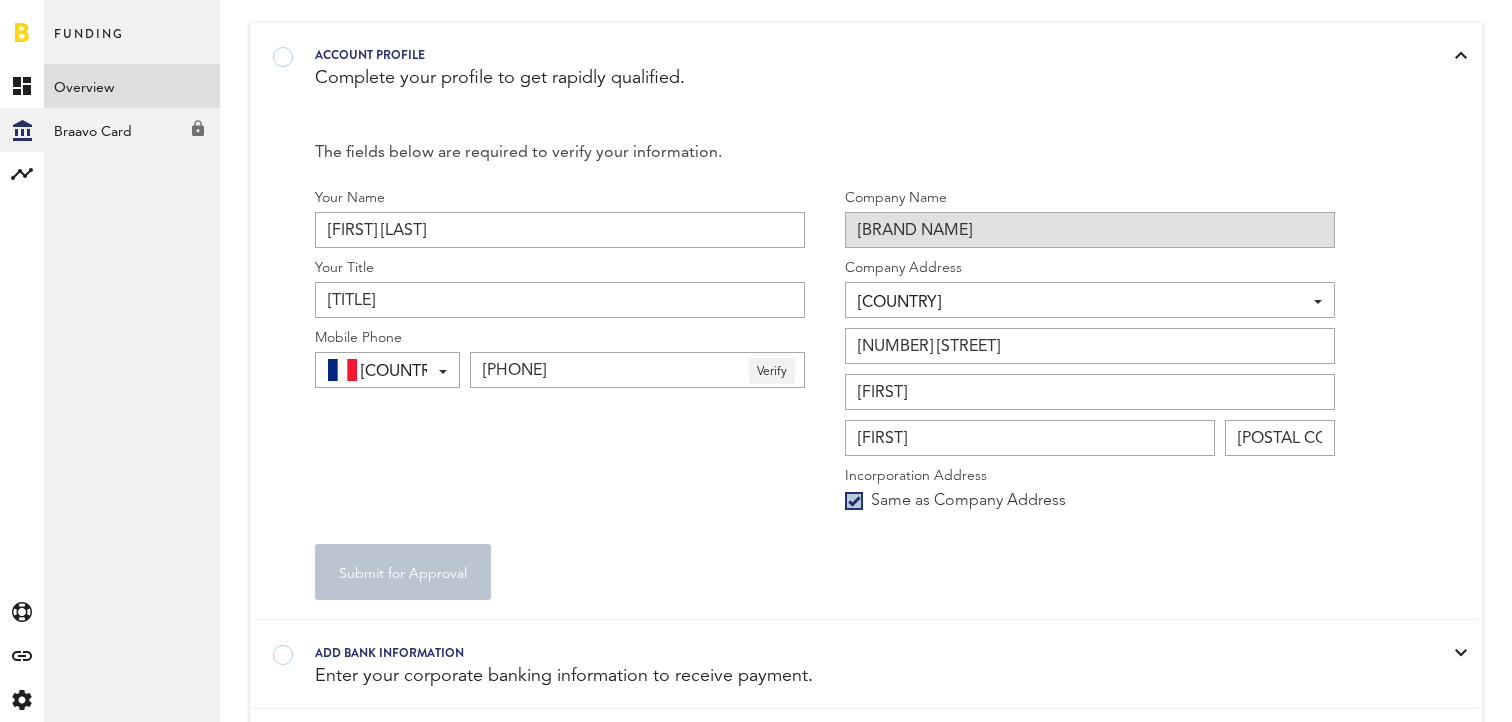click on "Your Name              [FIRST] [LAST]   Your Title   Mr    Mobile Phone                                 [COUNTRY CODE]                                 [COUNTRY CODE]                     [COUNTRY CODE]                     [COUNTRY CODE]                     [COUNTRY CODE]                     [COUNTRY CODE]                     [COUNTRY CODE]                     [COUNTRY CODE]                     [COUNTRY CODE]                     [COUNTRY CODE]                     [COUNTRY CODE]                     [COUNTRY CODE]                     [COUNTRY CODE]                     [COUNTRY CODE]                     [COUNTRY CODE]                     [COUNTRY CODE]                     [COUNTRY CODE]                     [COUNTRY CODE]                     [COUNTRY CODE]                     [COUNTRY CODE]                     [COUNTRY CODE]                     [COUNTRY CODE]                     [COUNTRY CODE]                     [COUNTRY CODE]                     [COUNTRY CODE]                     [COUNTRY CODE]                     [COUNTRY CODE]                     [COUNTRY CODE]                     [COUNTRY CODE]                     [COUNTRY CODE]                     [COUNTRY CODE]                     [COUNTRY CODE]                     [COUNTRY CODE]                     [COUNTRY CODE]                     [COUNTRY CODE]                     [COUNTRY CODE]                     [COUNTRY CODE]" at bounding box center [825, 394] 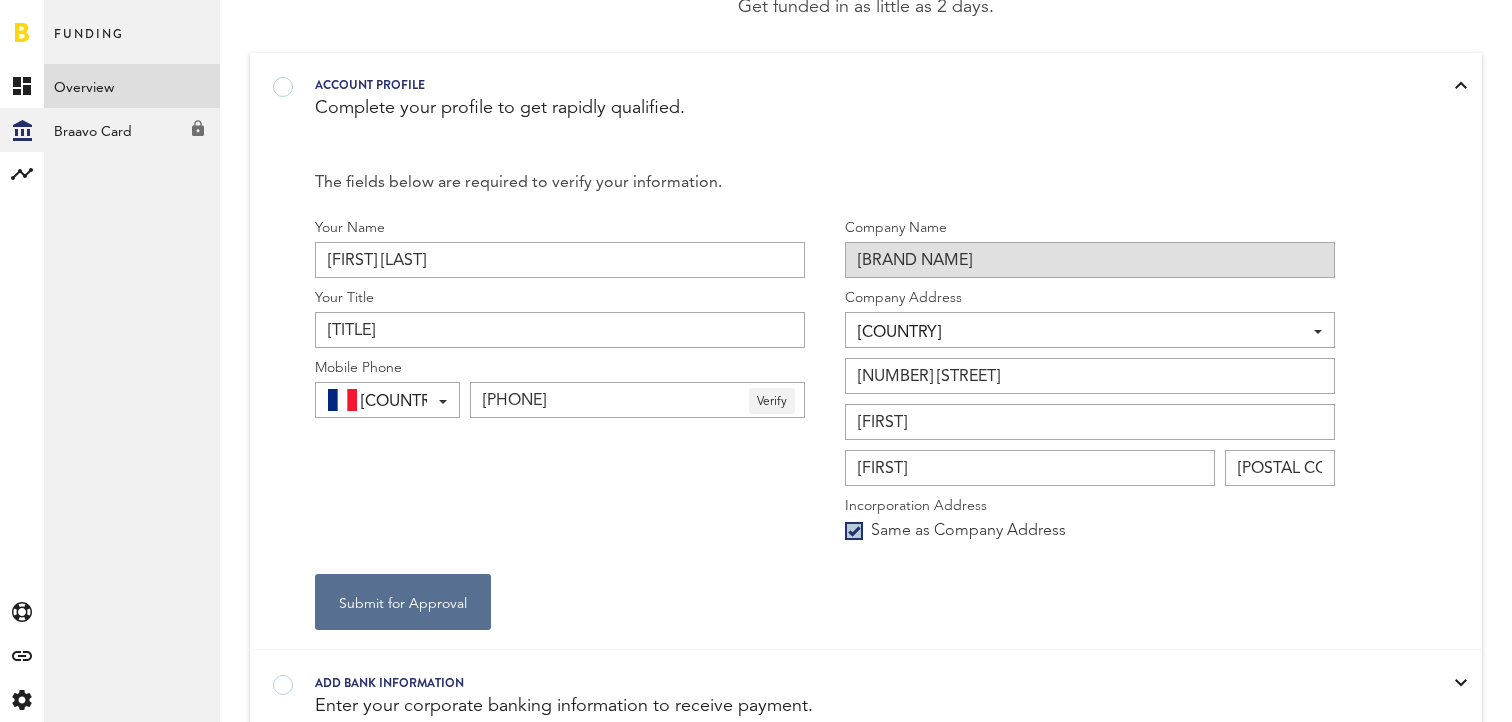 scroll, scrollTop: 141, scrollLeft: 0, axis: vertical 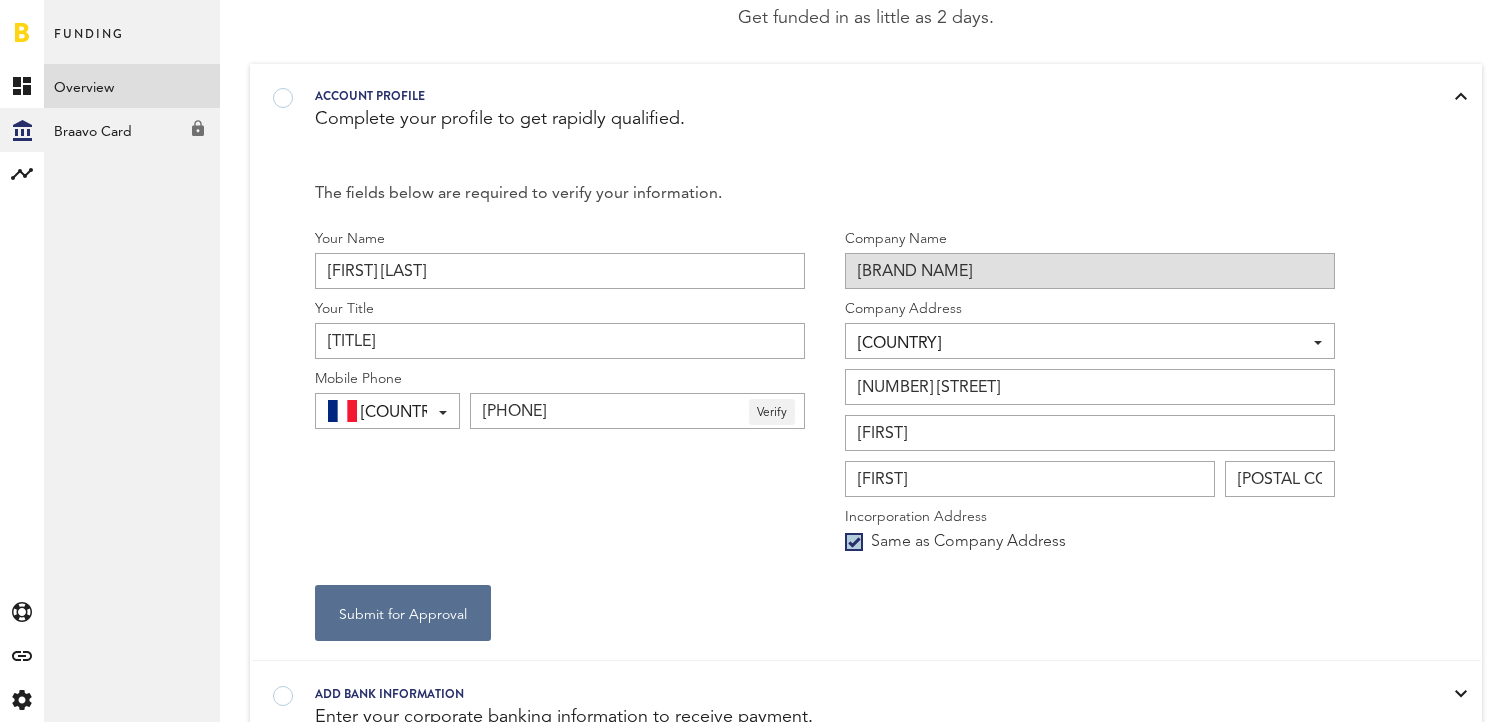 click at bounding box center [840, 85] 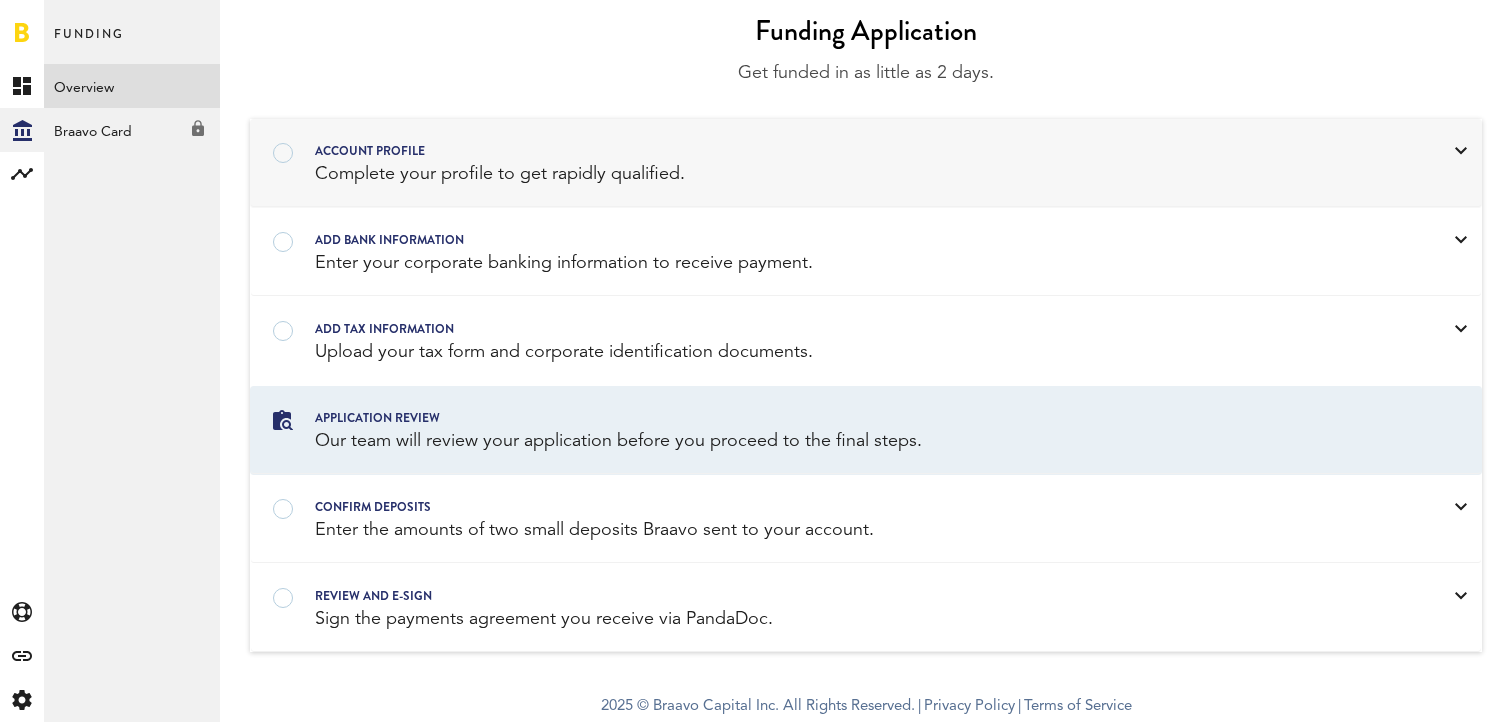 click on "Account profile    Complete your profile to get rapidly qualified." at bounding box center [866, 163] 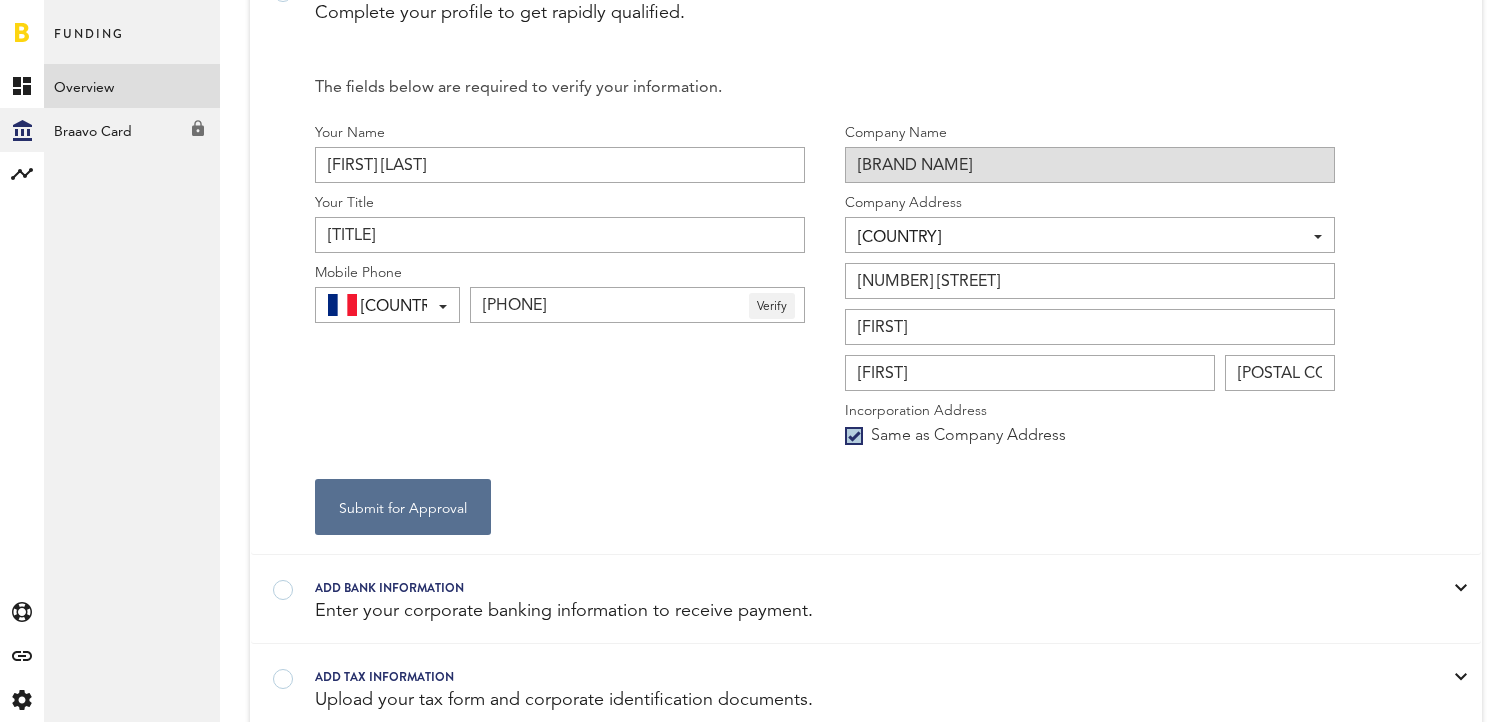 scroll, scrollTop: 272, scrollLeft: 0, axis: vertical 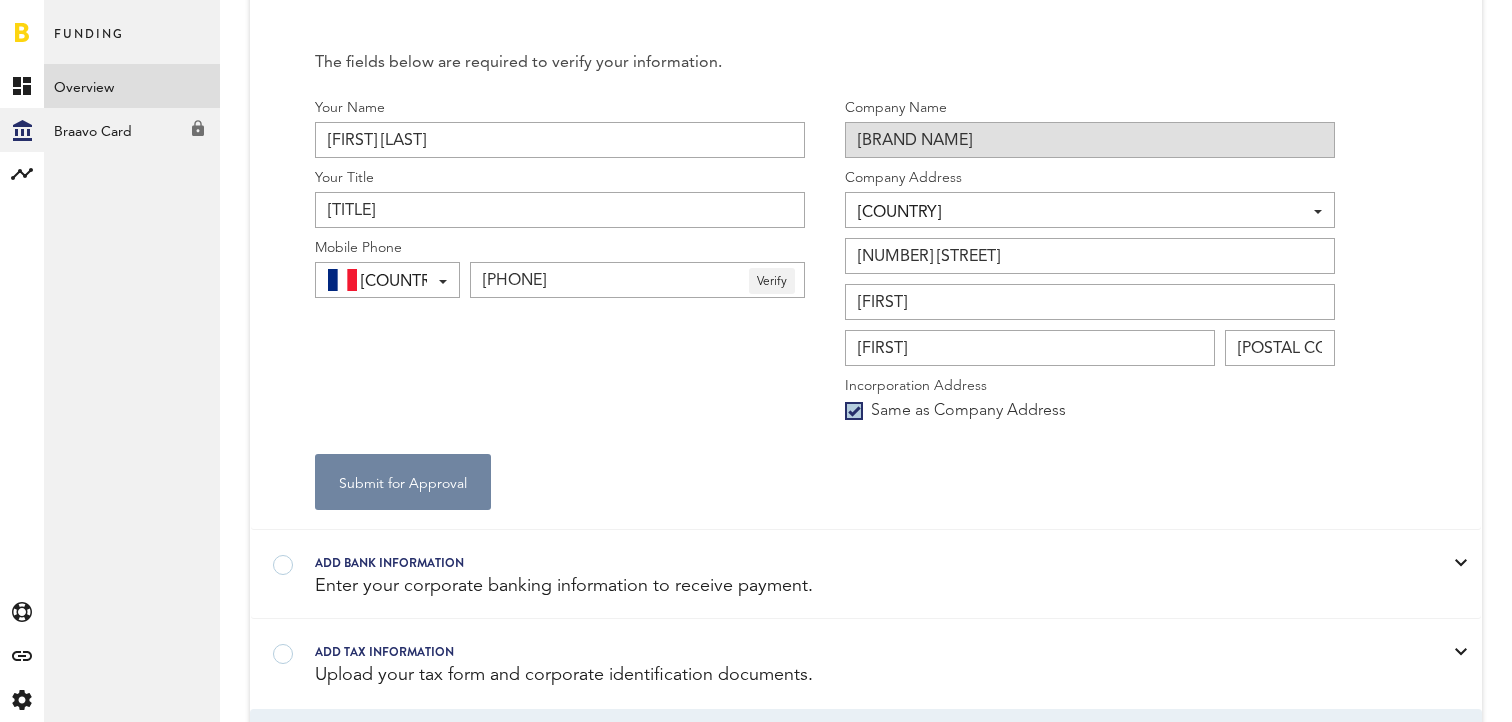 click on "Submit for Approval" at bounding box center (403, 482) 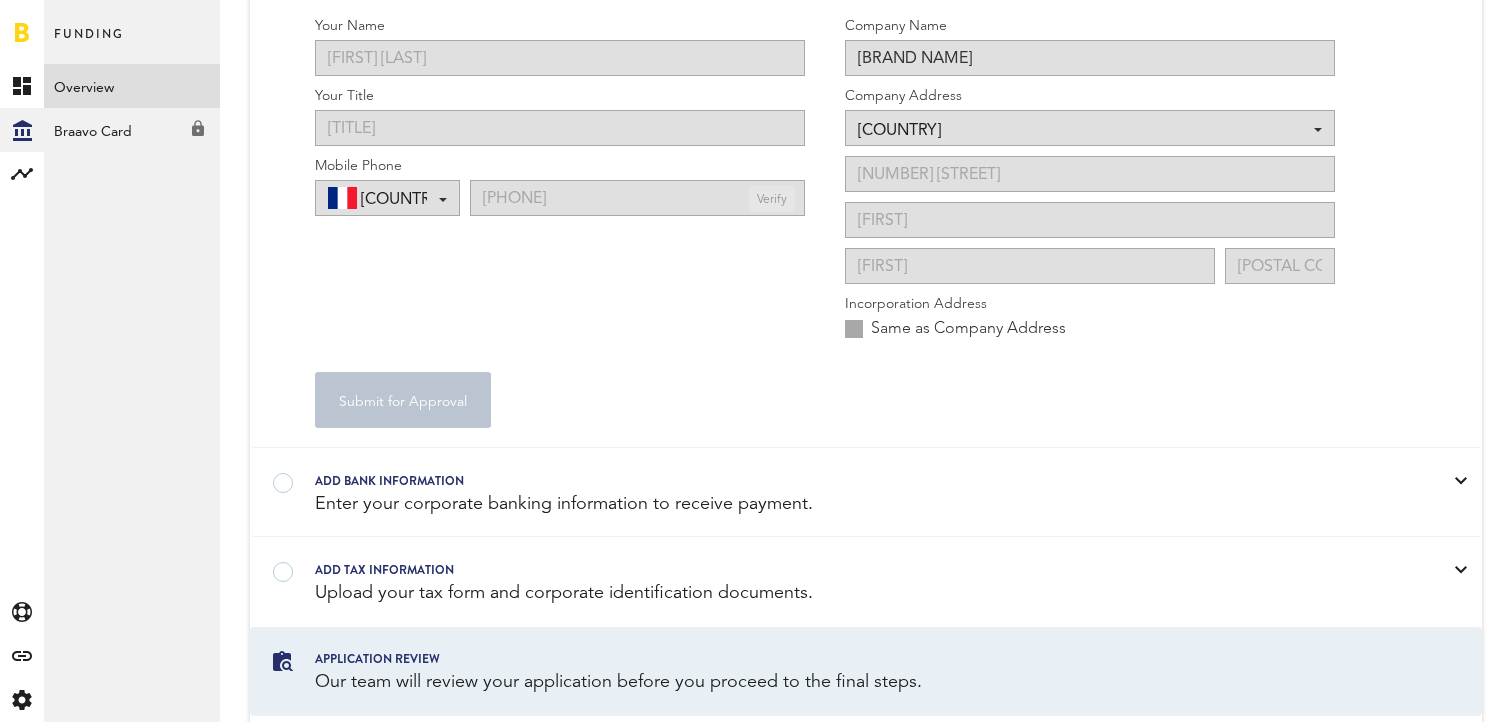 type 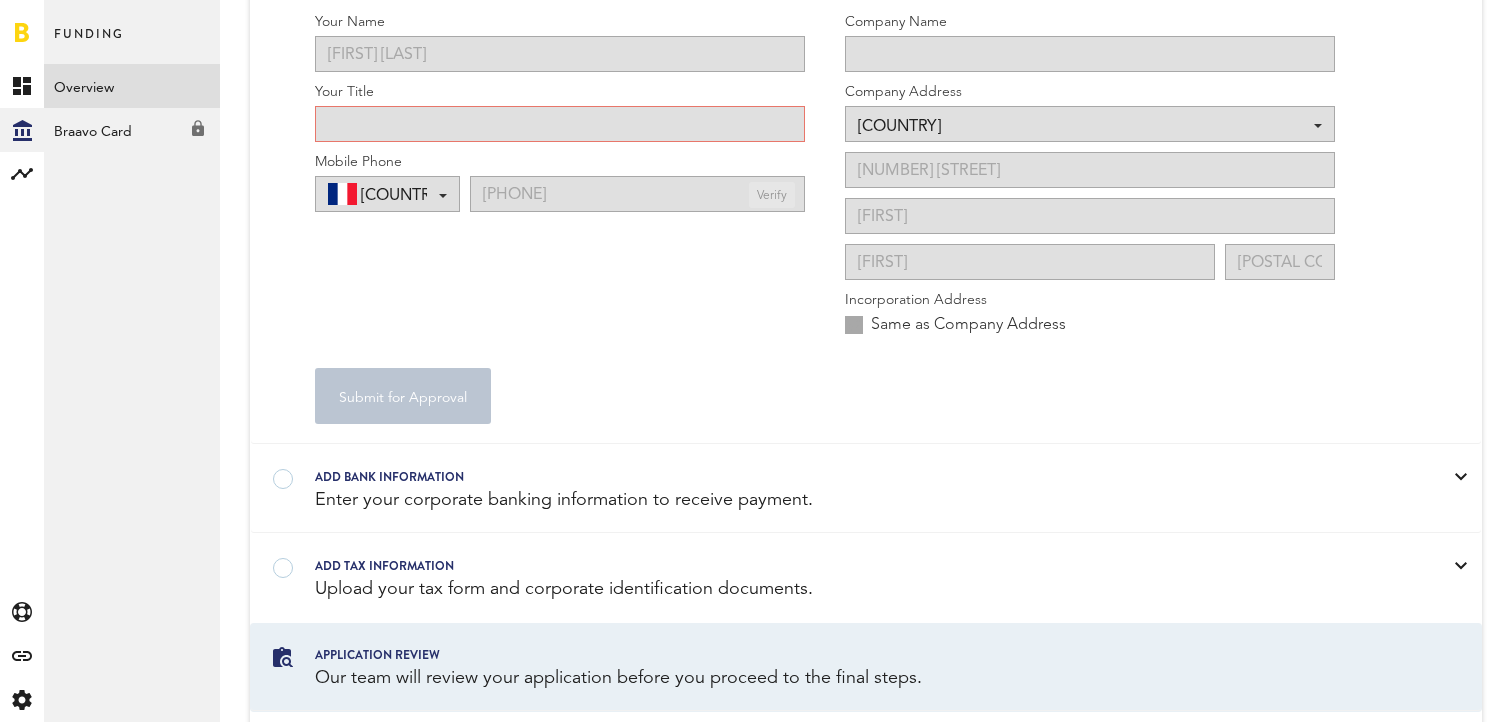 type on "[TITLE]" 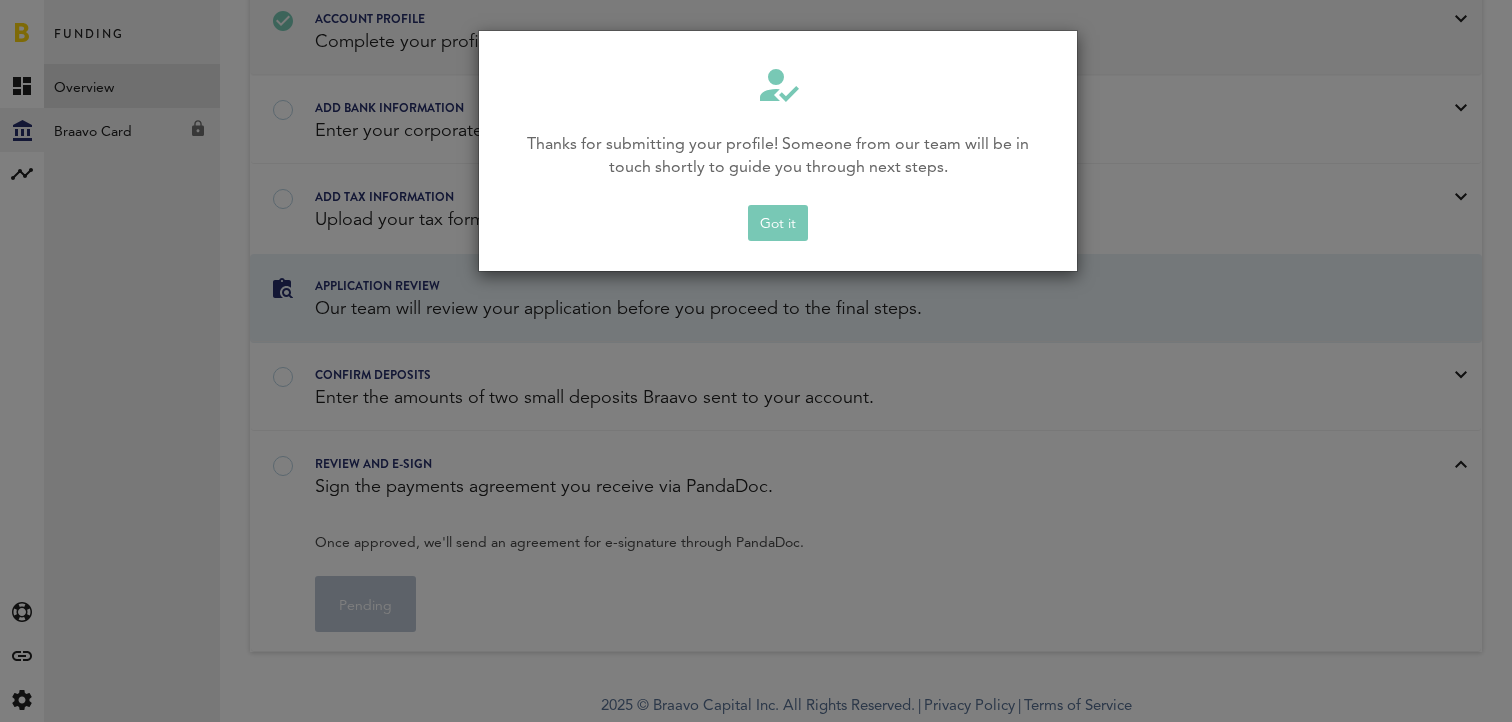 scroll, scrollTop: 218, scrollLeft: 0, axis: vertical 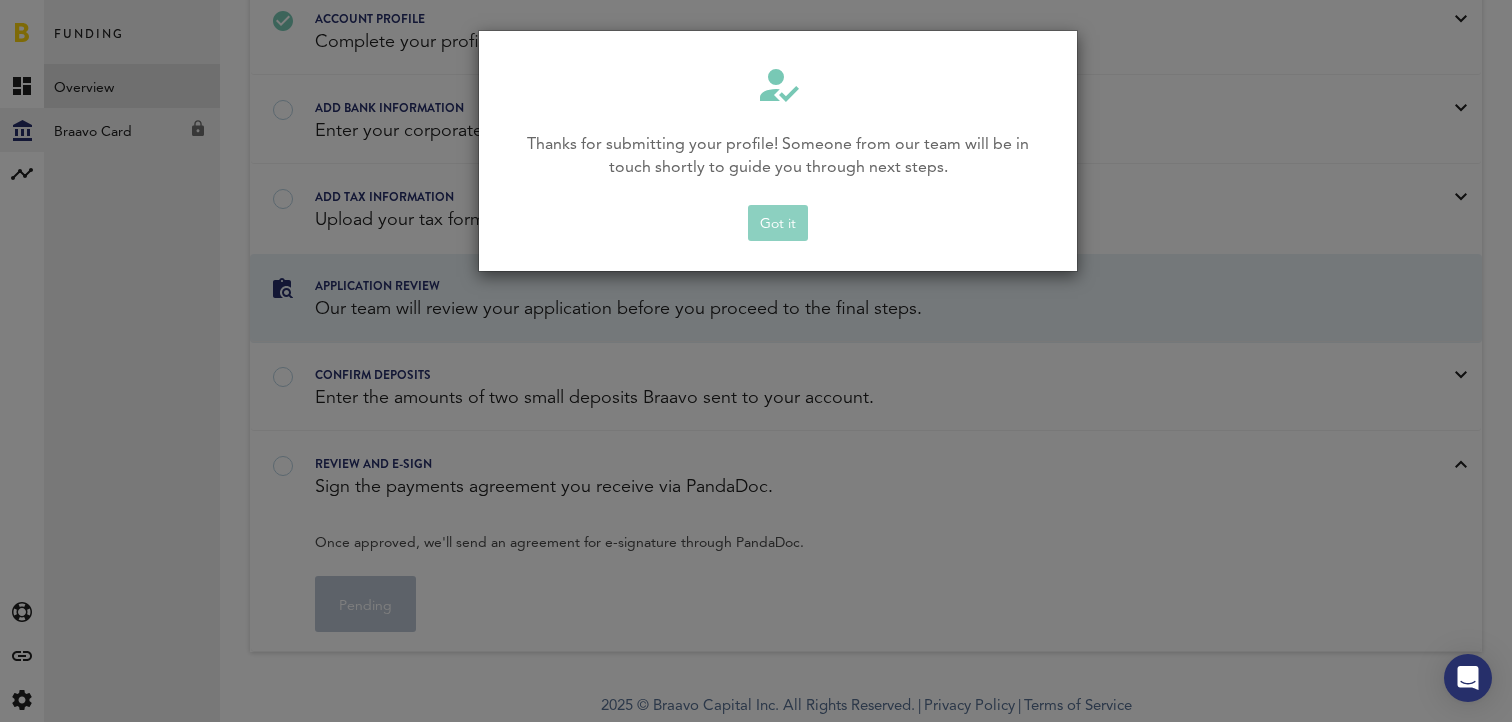 click on "Got it" at bounding box center [778, 223] 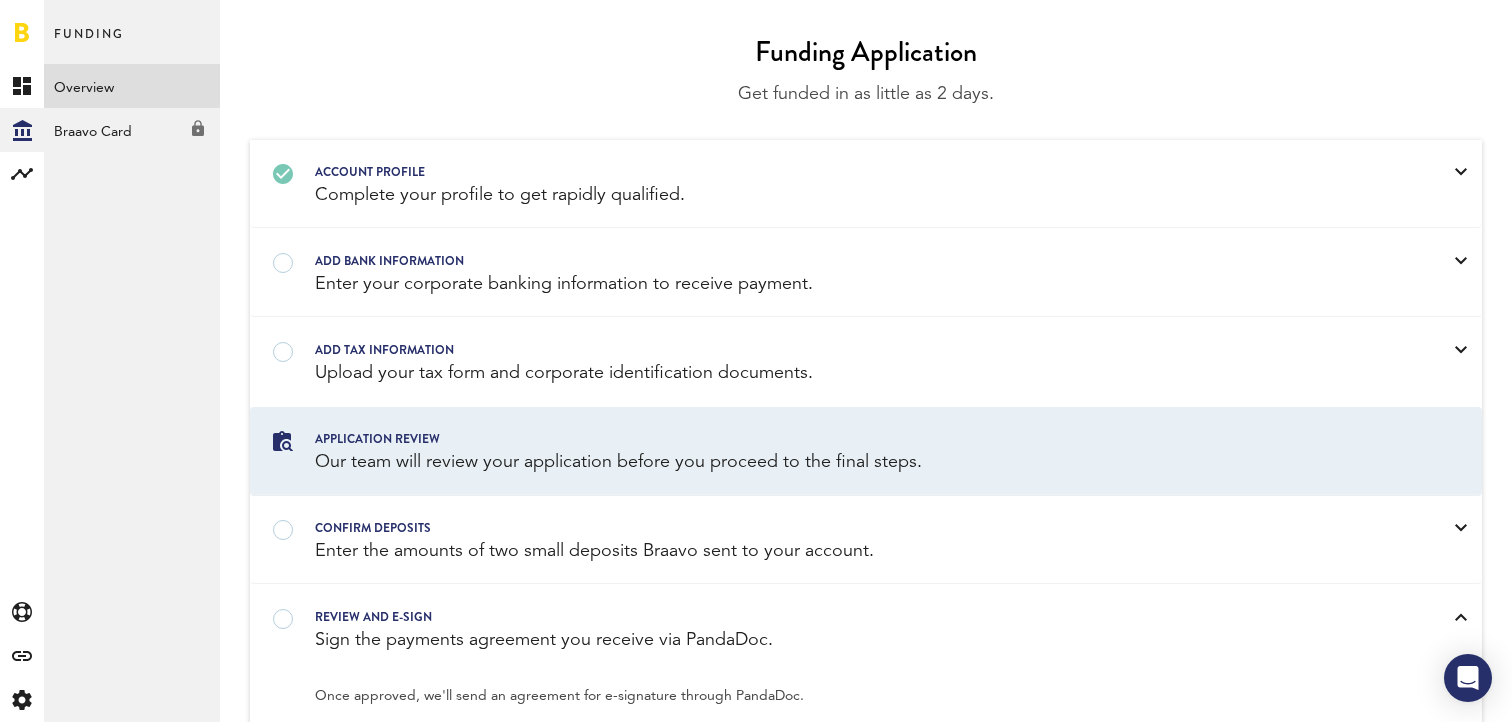 scroll, scrollTop: 58, scrollLeft: 0, axis: vertical 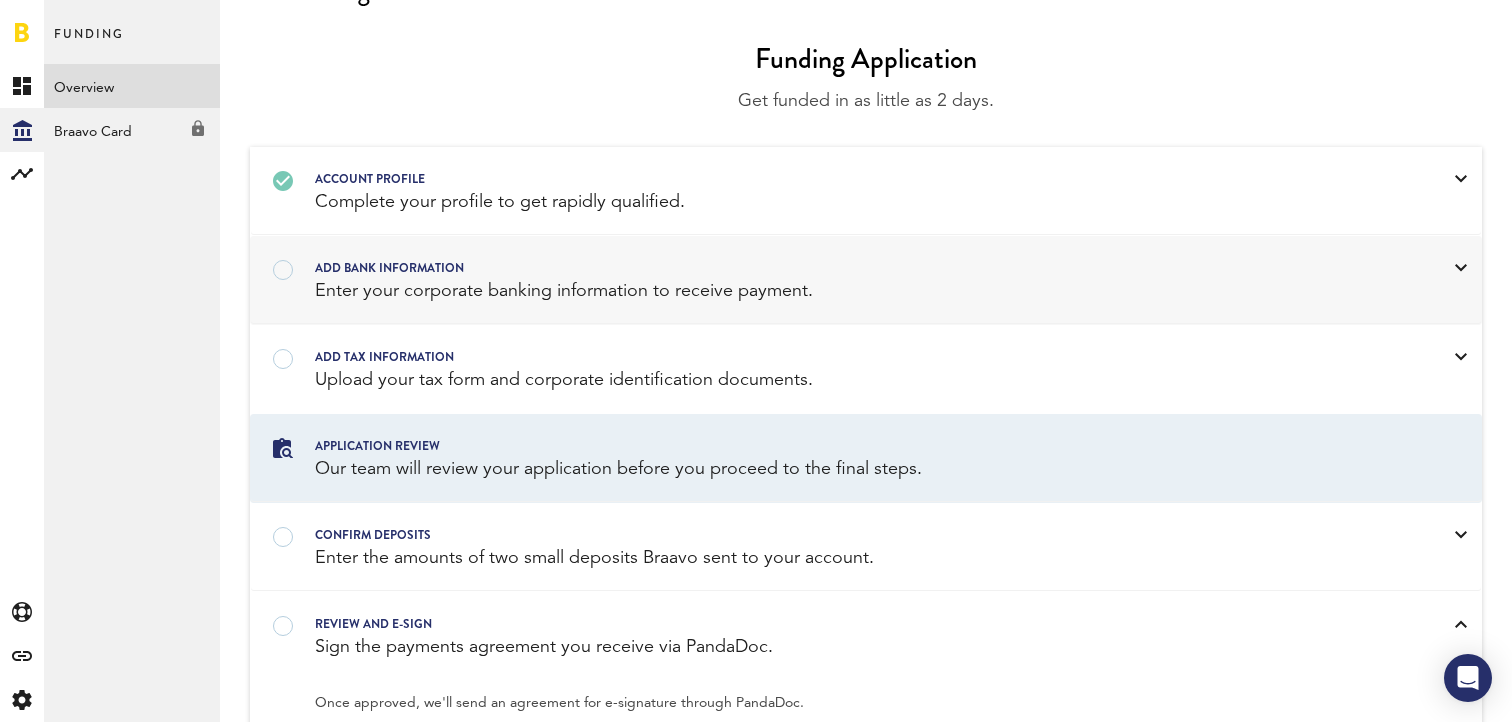 click on "Add bank information" at bounding box center (840, 268) 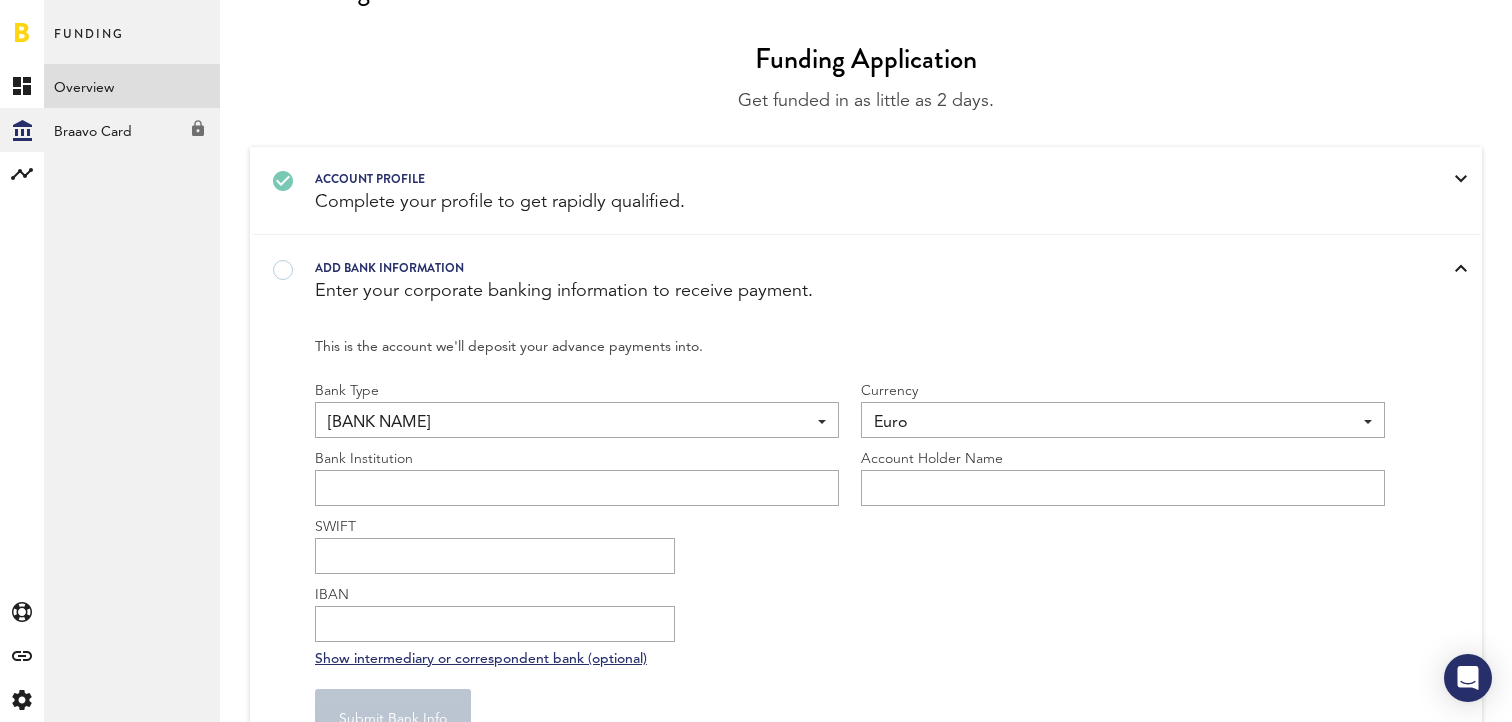 click on "[BANK NAME]" at bounding box center [567, 423] 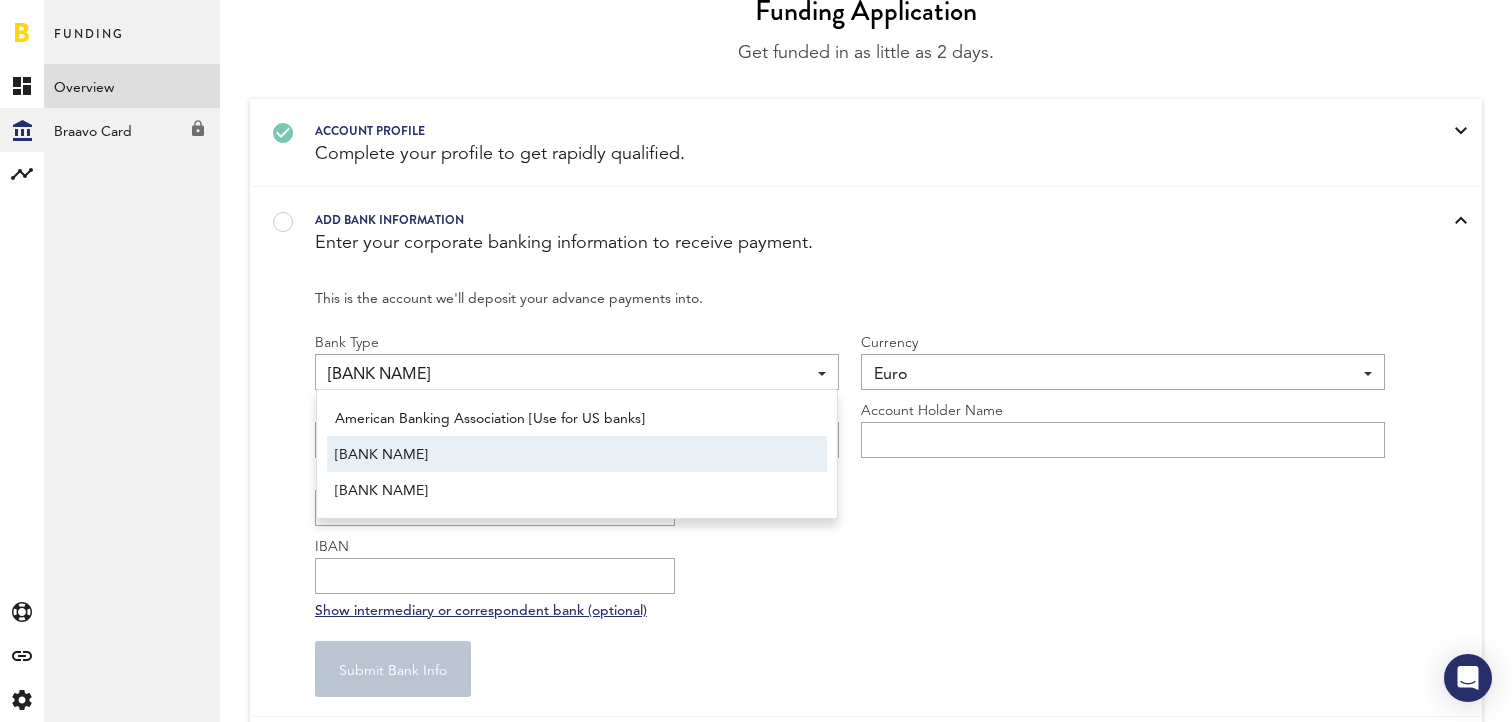 scroll, scrollTop: 108, scrollLeft: 0, axis: vertical 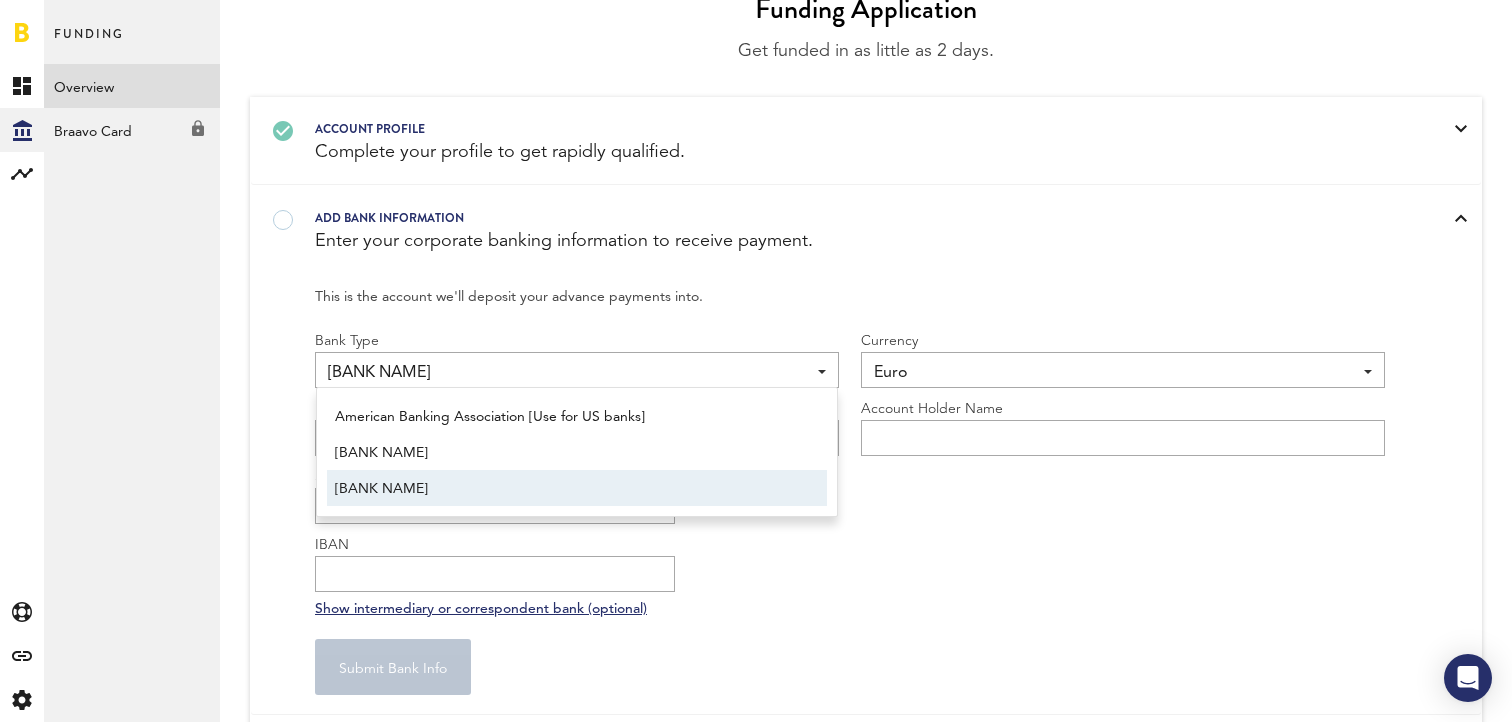 click on "[BANK NAME]" at bounding box center [577, 489] 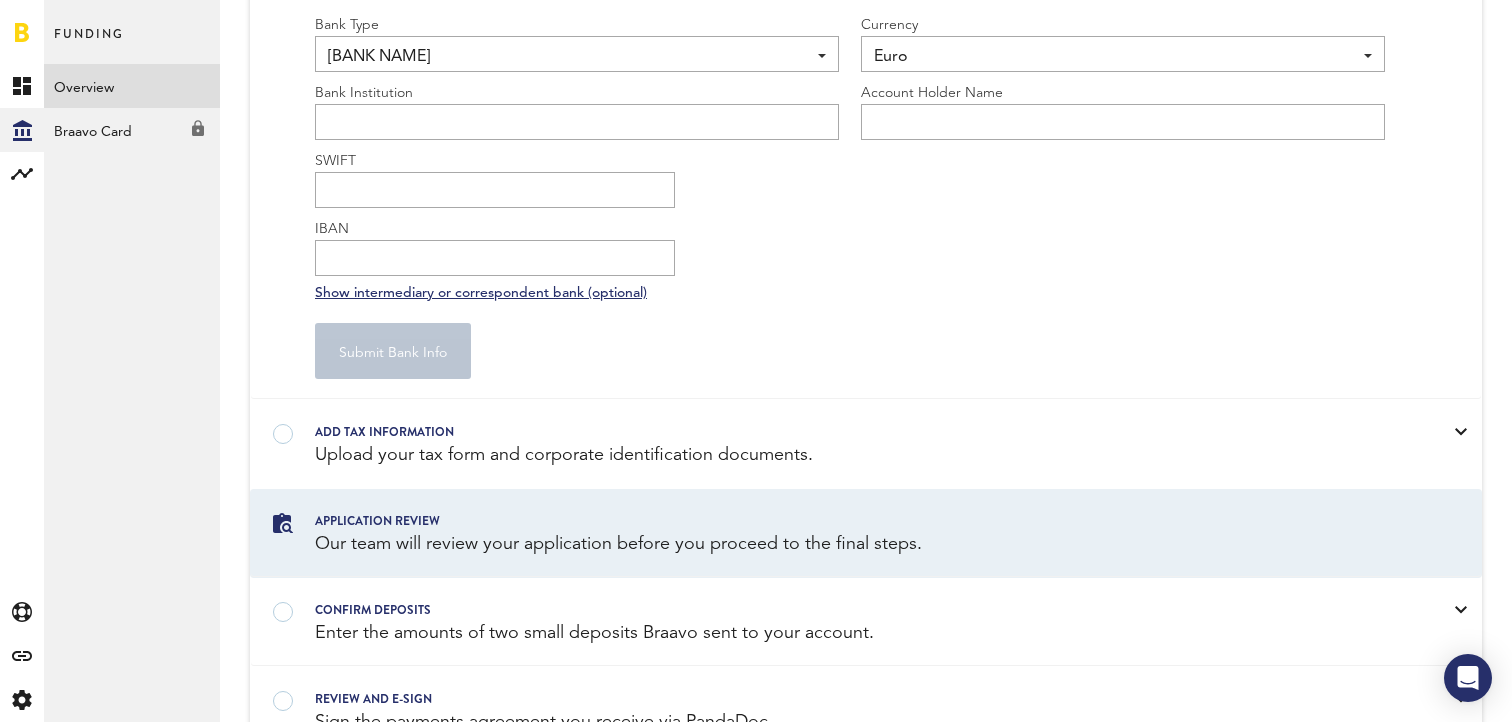 scroll, scrollTop: 527, scrollLeft: 0, axis: vertical 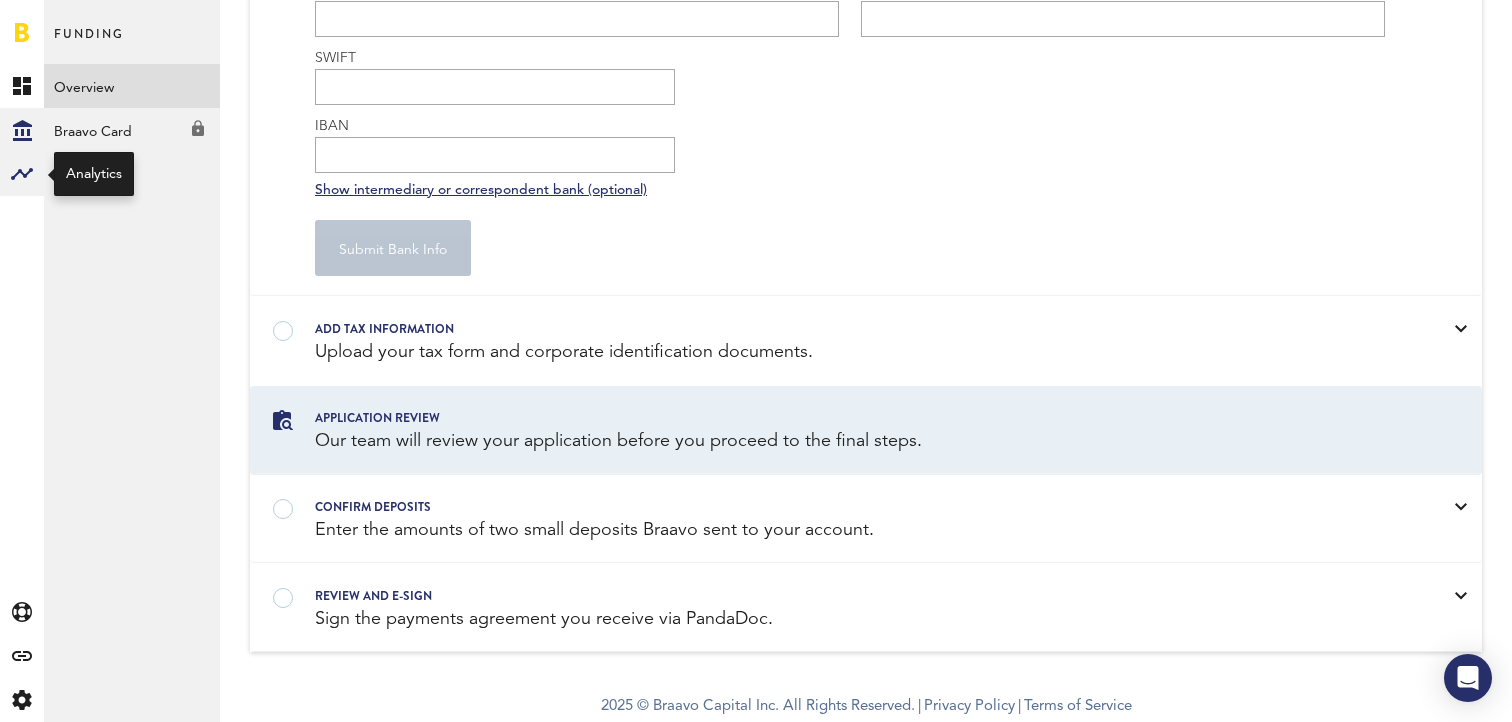click 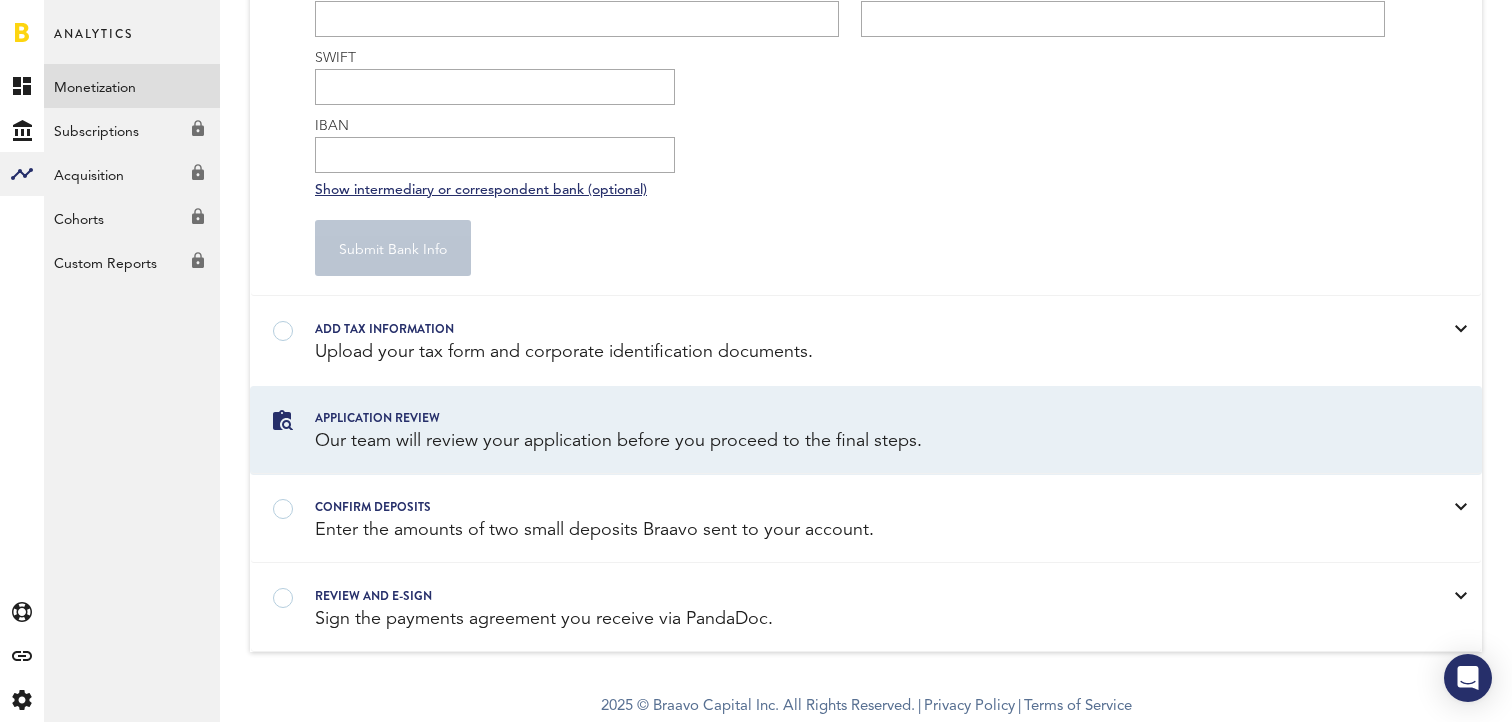 click on "Monetization" at bounding box center [132, 86] 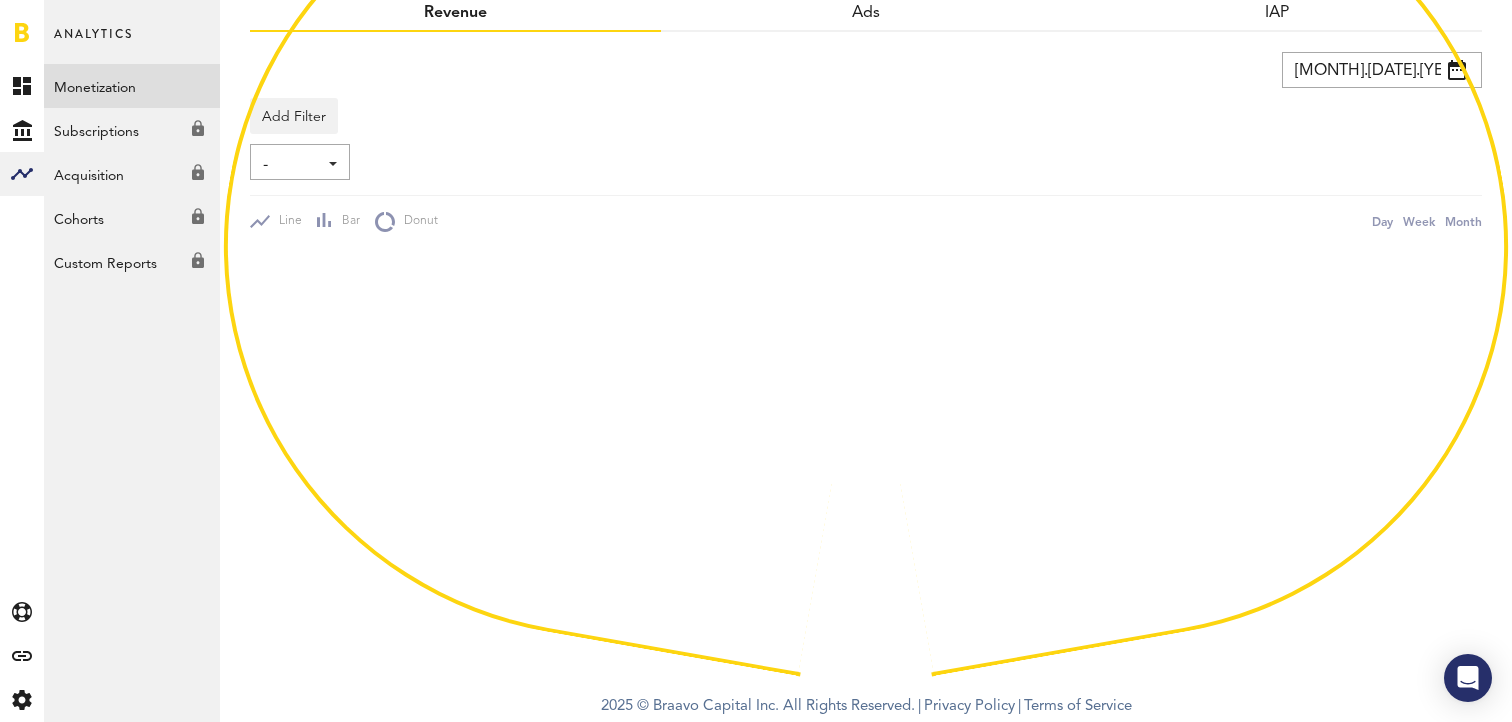 scroll, scrollTop: 0, scrollLeft: 0, axis: both 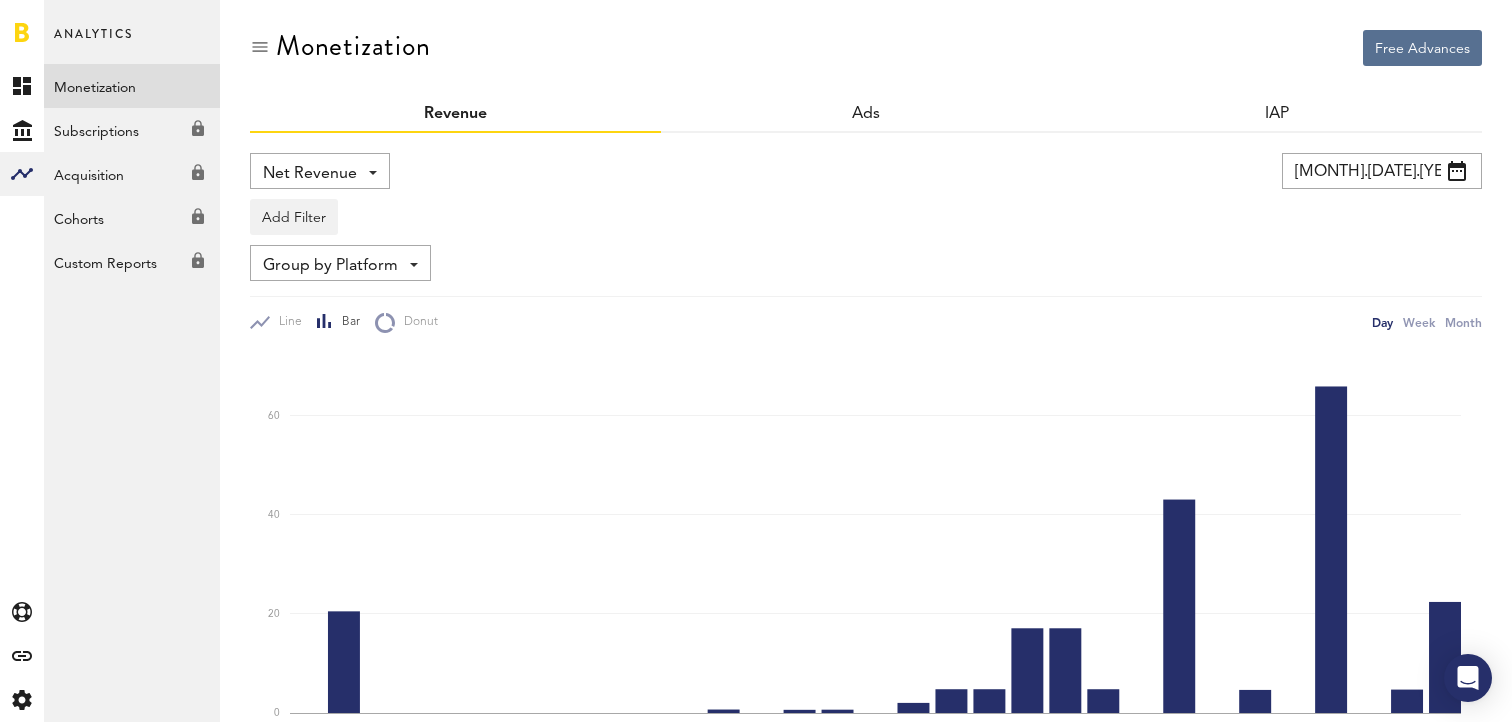 click on "Net Revenue" at bounding box center [310, 174] 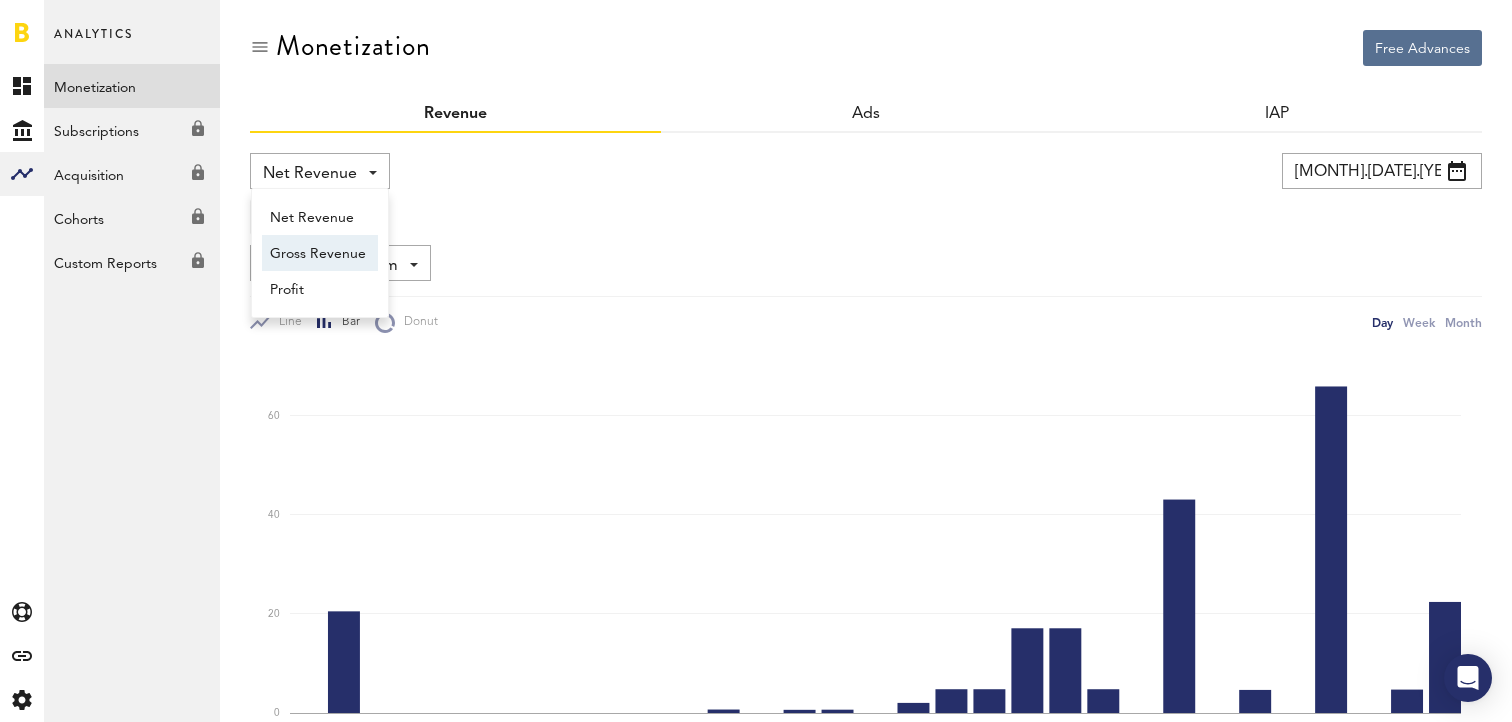 click on "Net Revenue                                 Net Revenue                     Gross Revenue                     Profit" at bounding box center [543, 171] 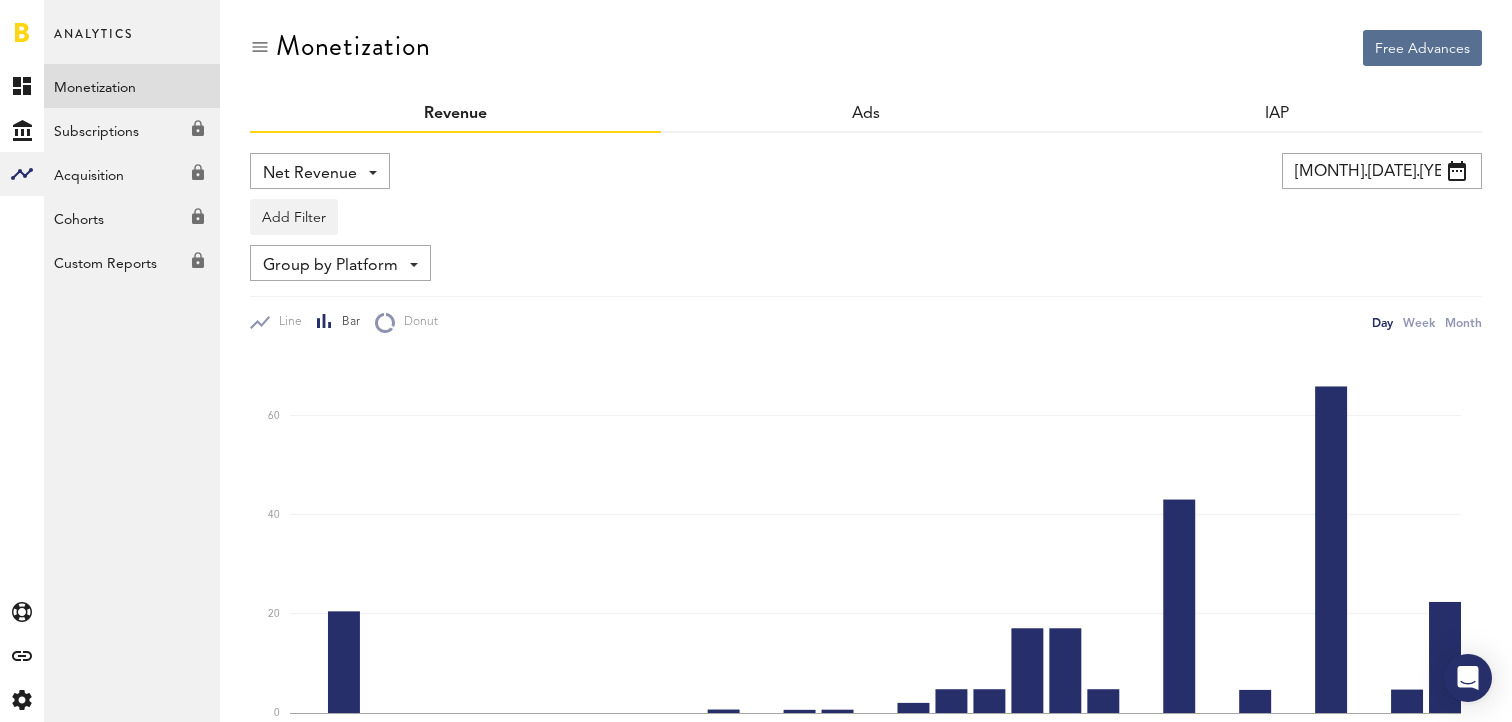 click on "[MONTH].[DATE].[YEAR] - [MONTH].[DATE].[YEAR]" at bounding box center [1382, 171] 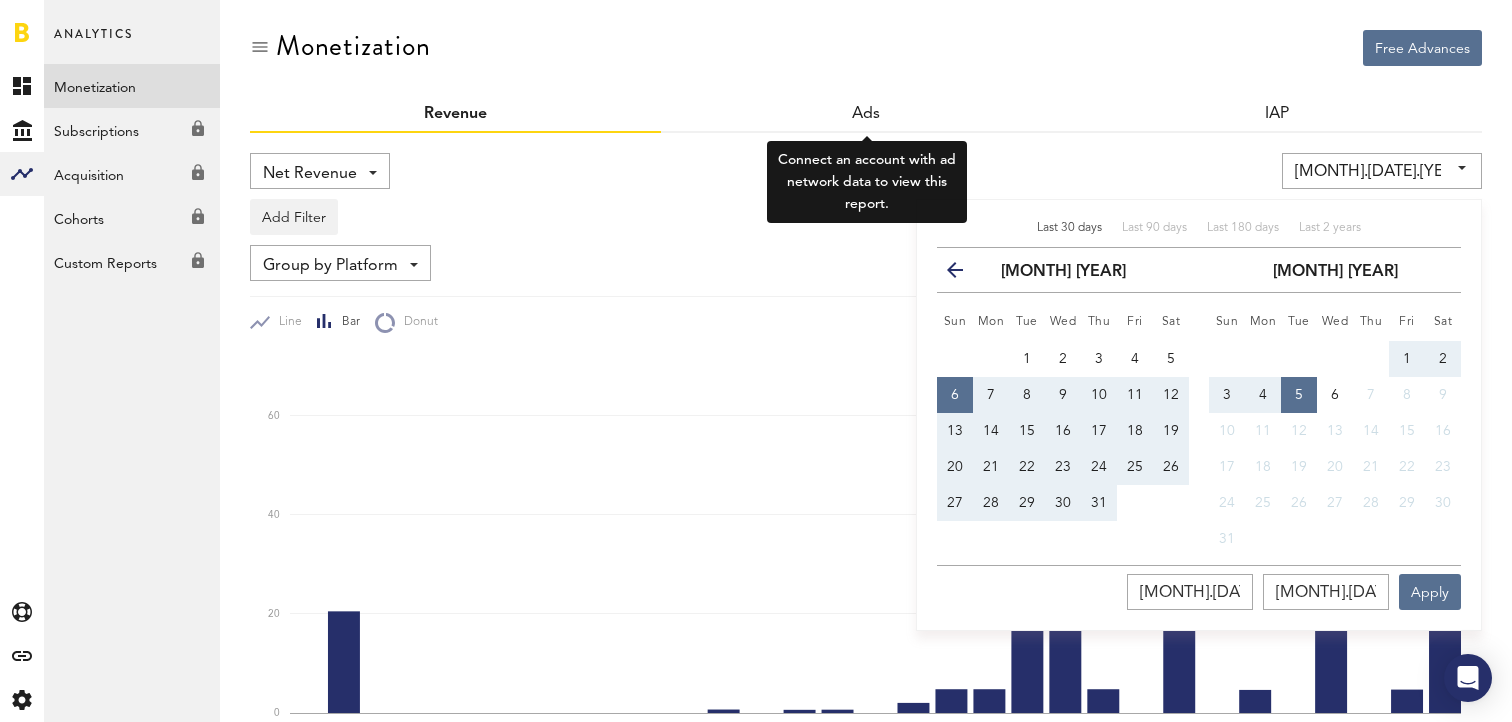 click on "Ads" at bounding box center [866, 115] 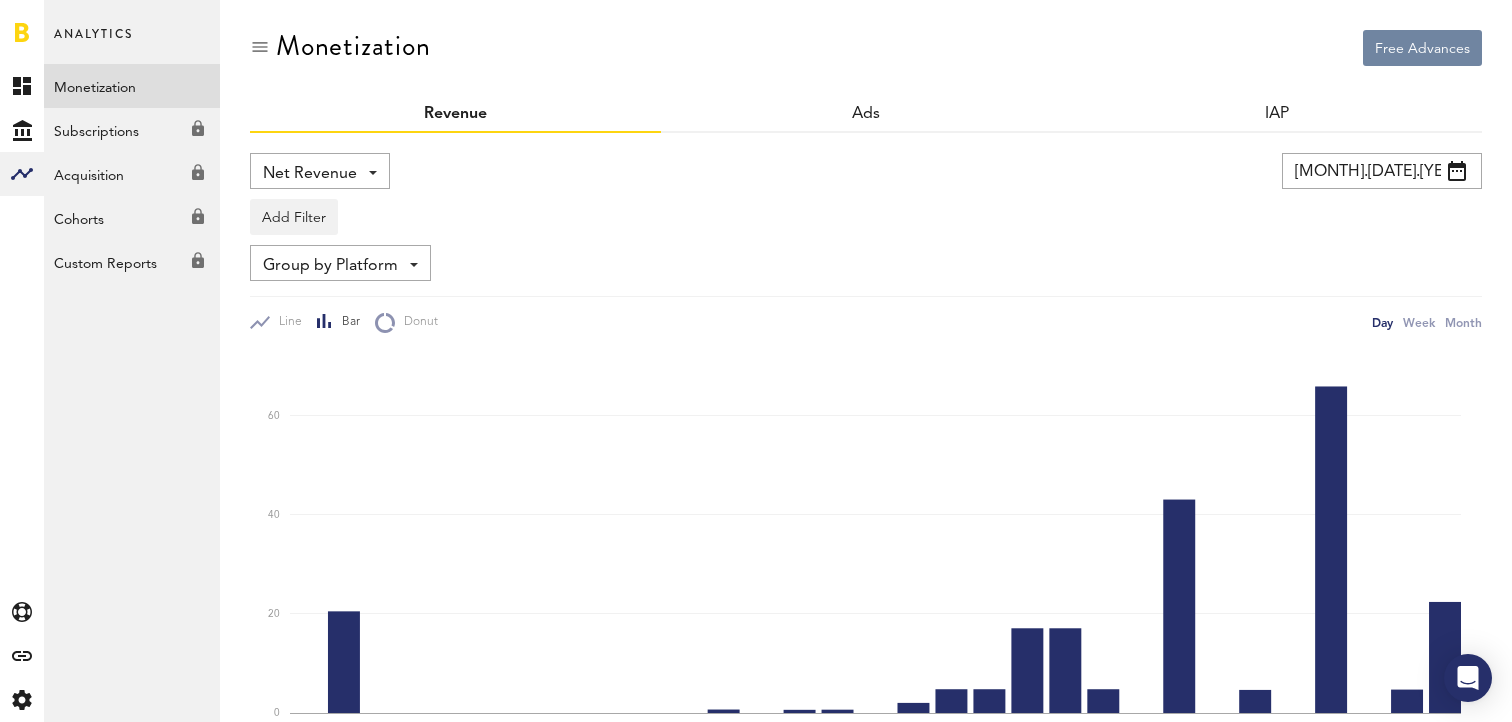 click on "Free Advances" at bounding box center (1422, 48) 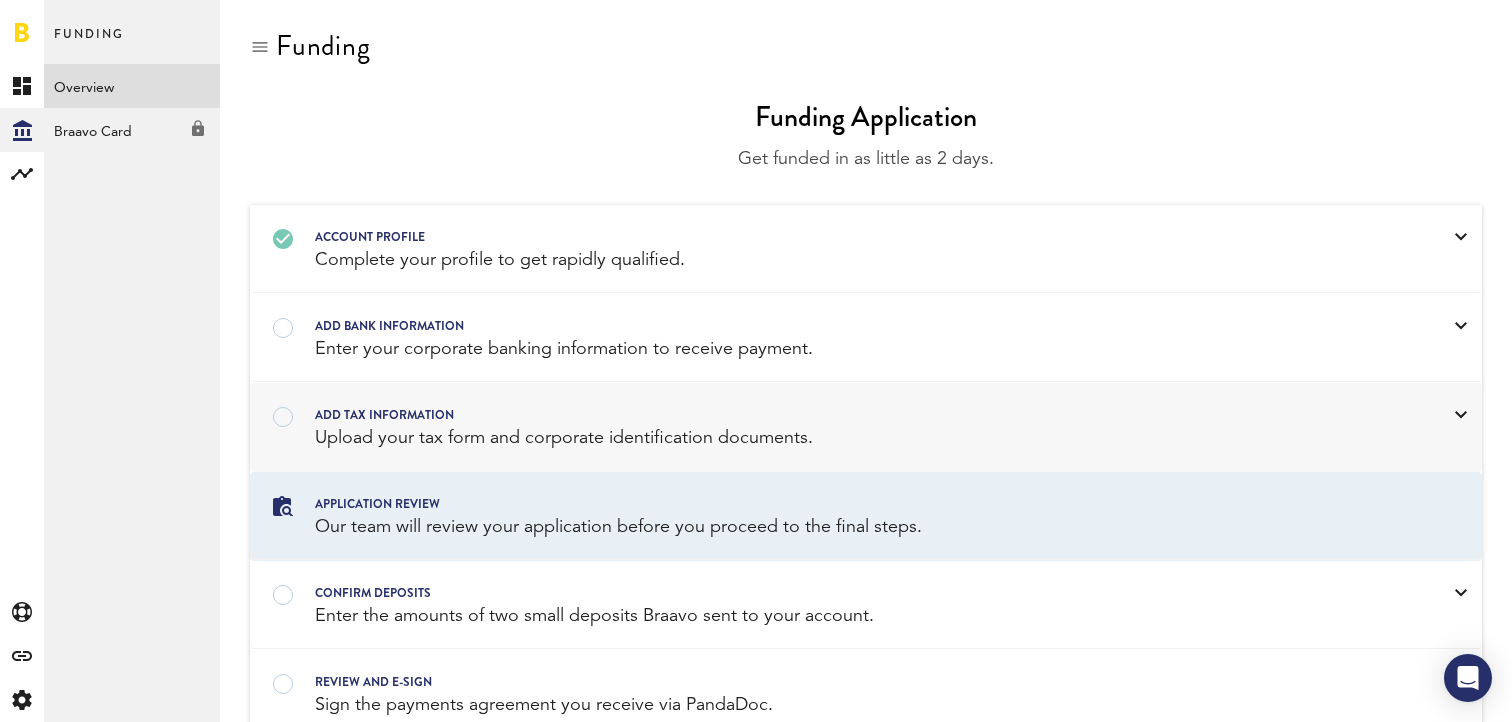 scroll, scrollTop: 86, scrollLeft: 0, axis: vertical 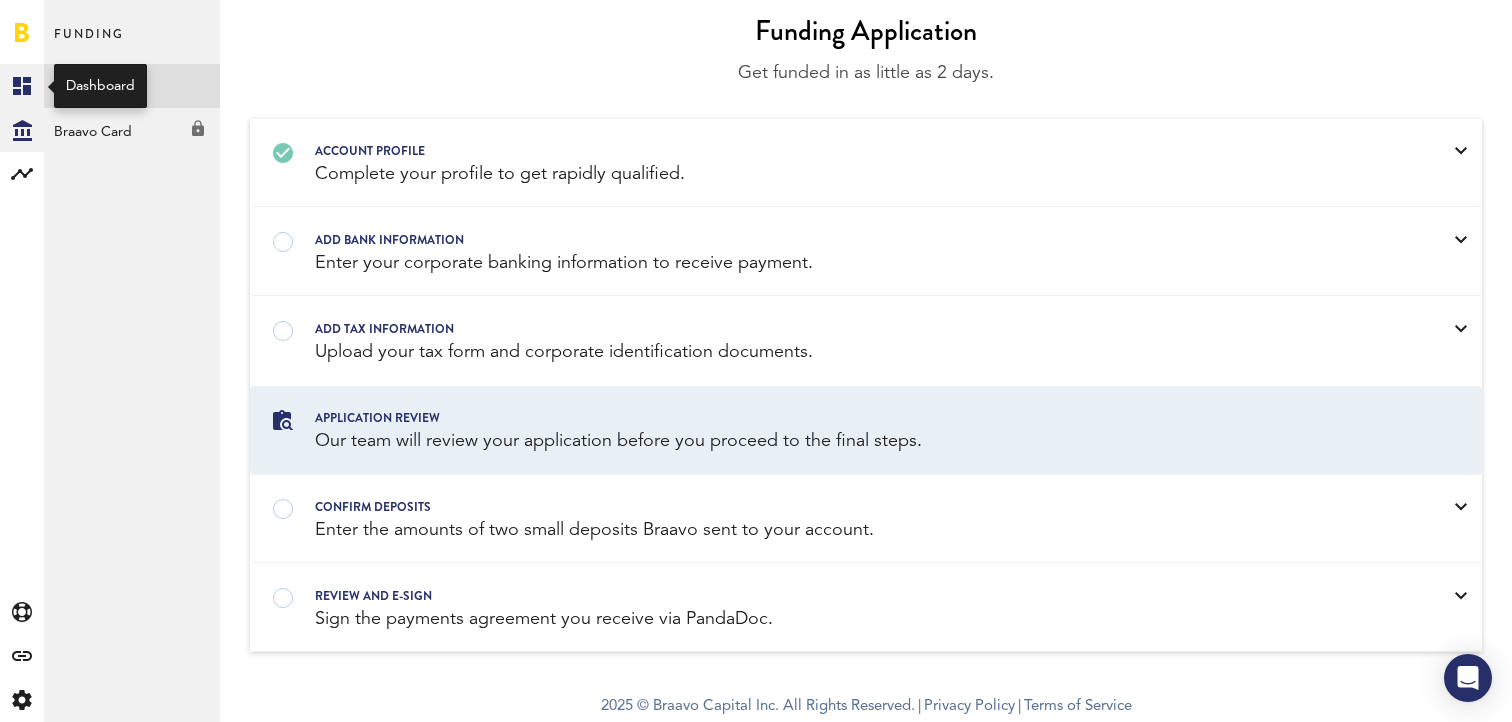 click 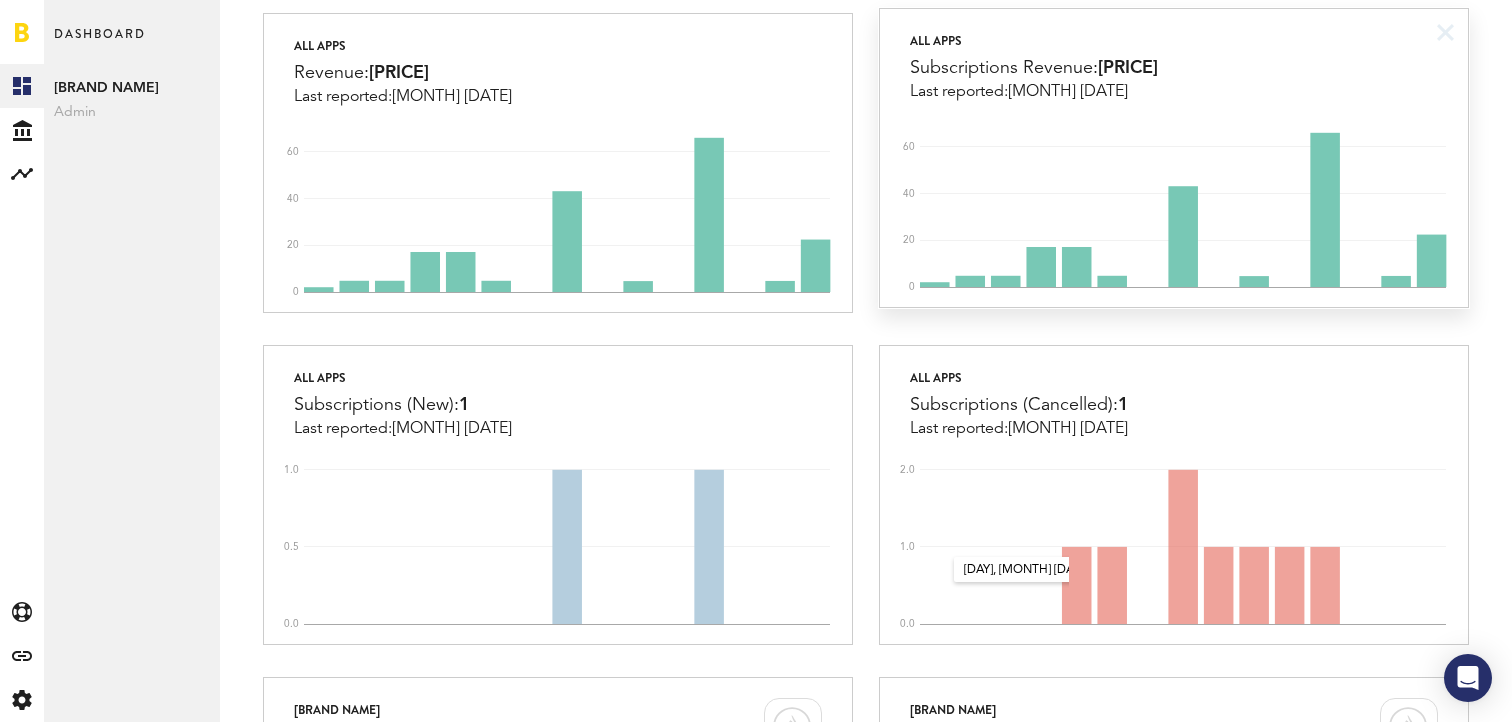 scroll, scrollTop: 444, scrollLeft: 0, axis: vertical 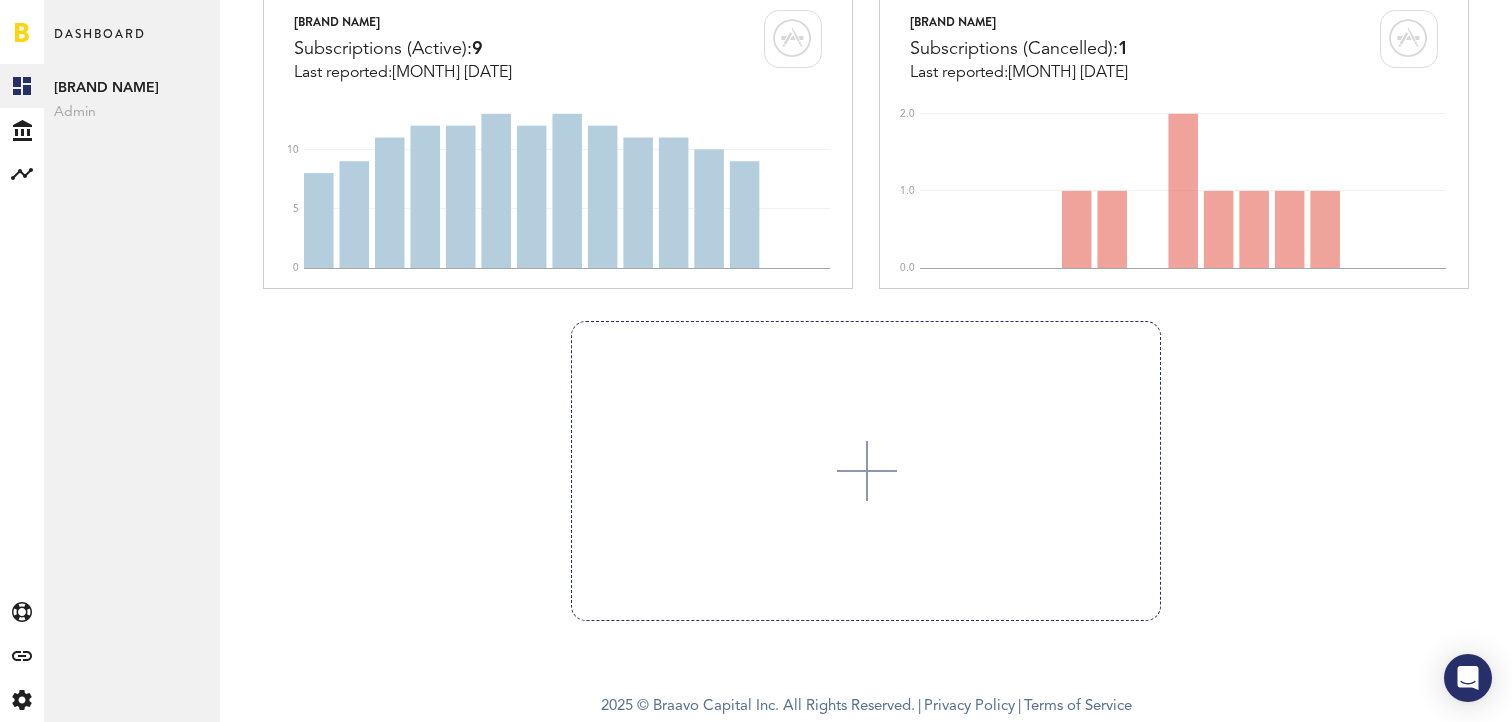 click at bounding box center [866, 471] 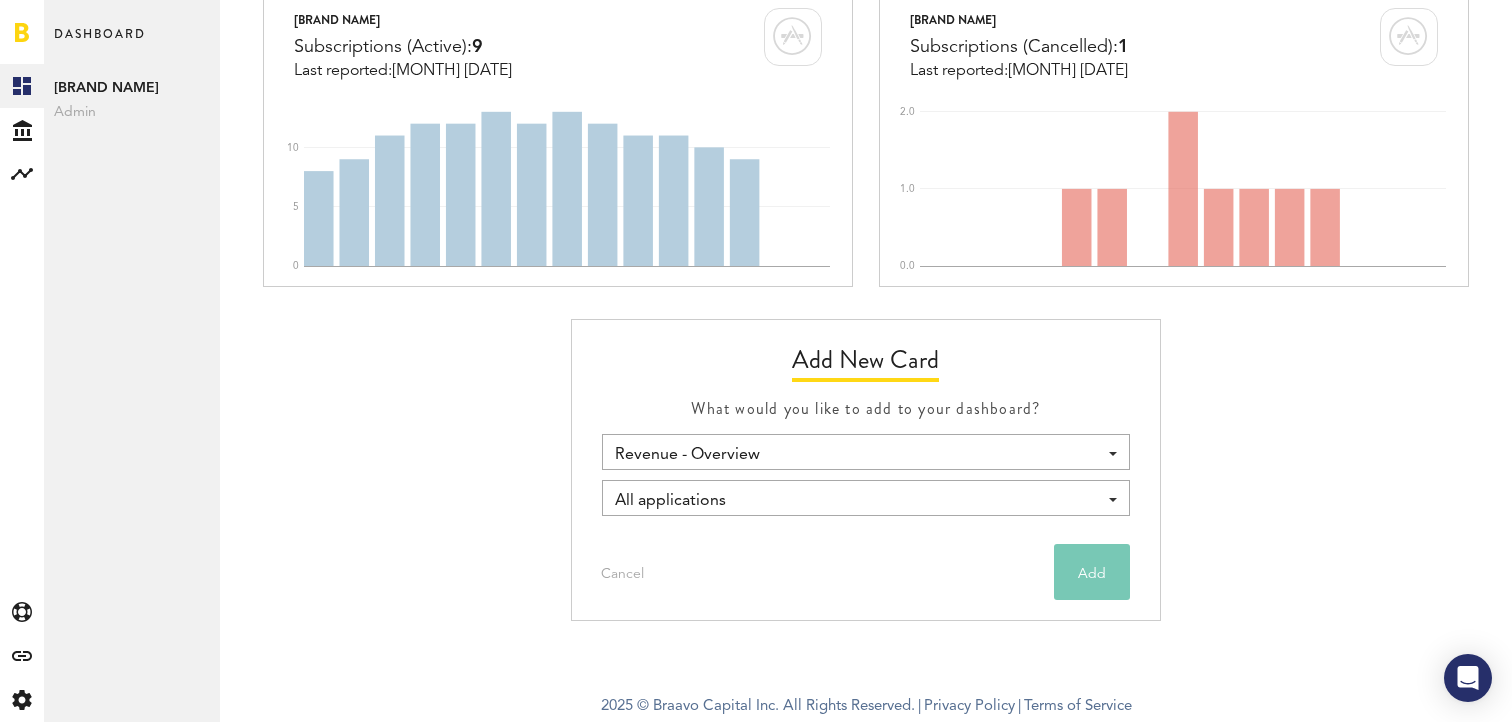 click on "Revenue - Overview" at bounding box center [855, 455] 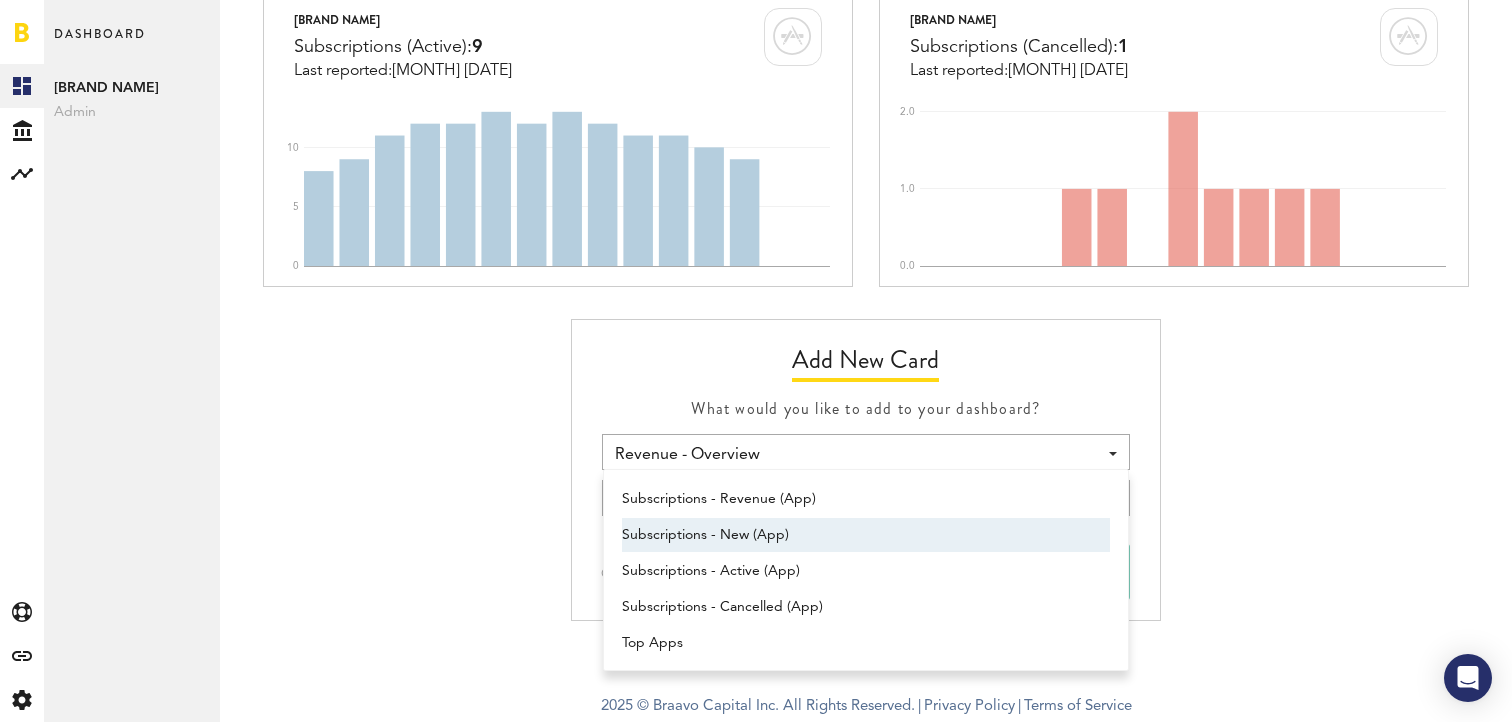 scroll, scrollTop: 0, scrollLeft: 0, axis: both 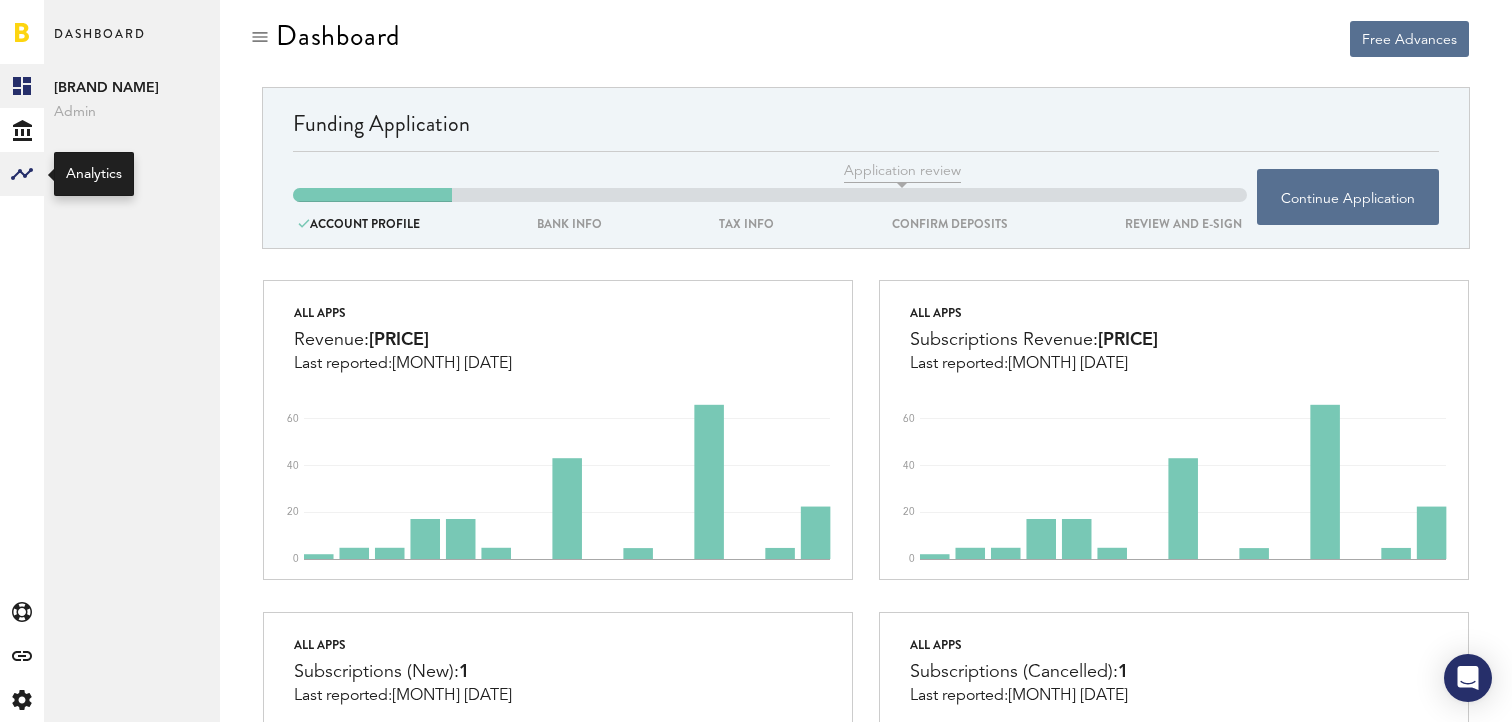 click 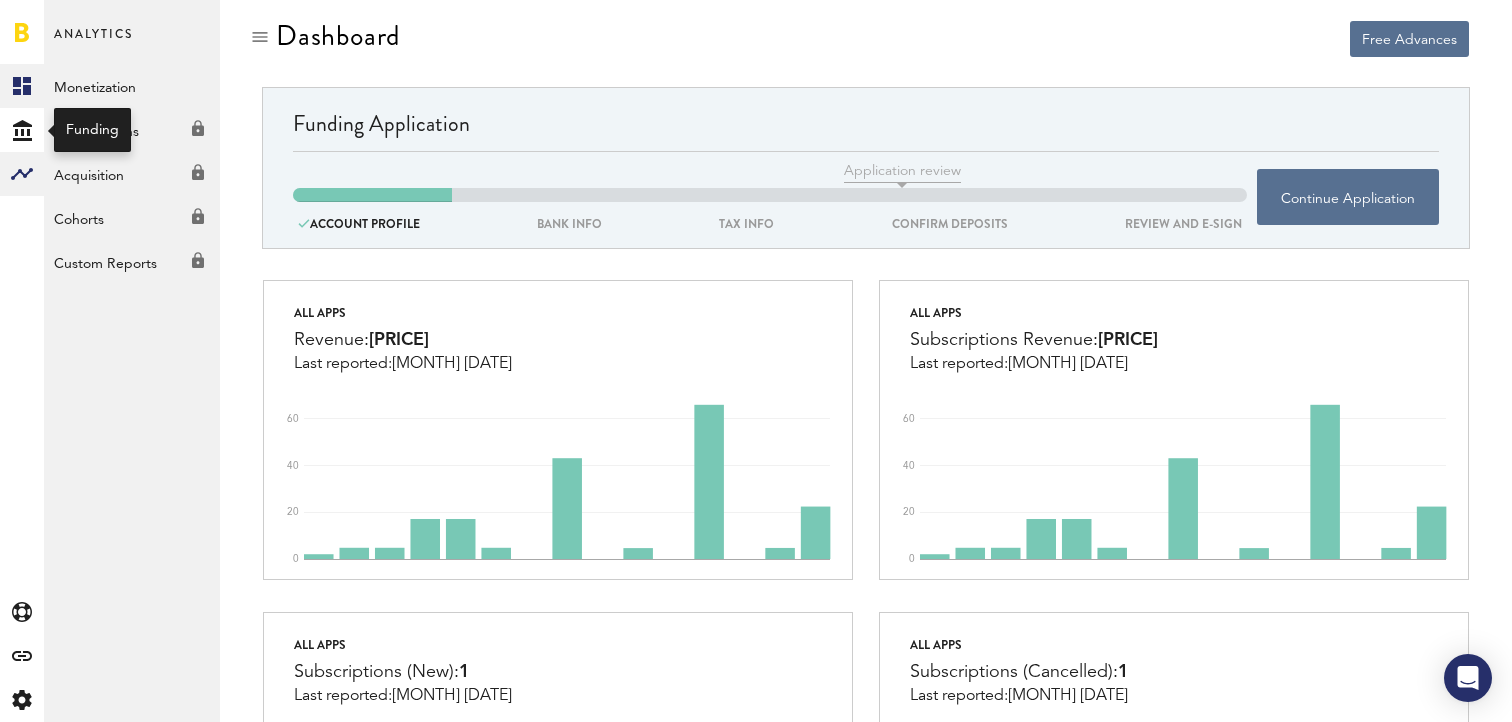 click on "Created with Sketch." at bounding box center (22, 86) 